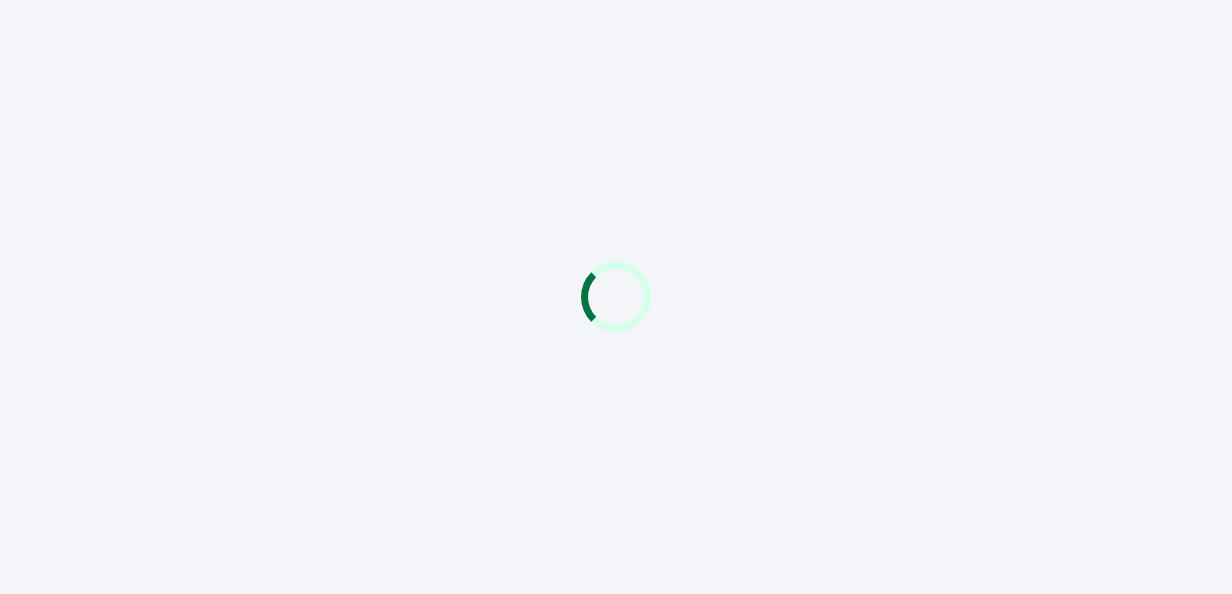 scroll, scrollTop: 0, scrollLeft: 0, axis: both 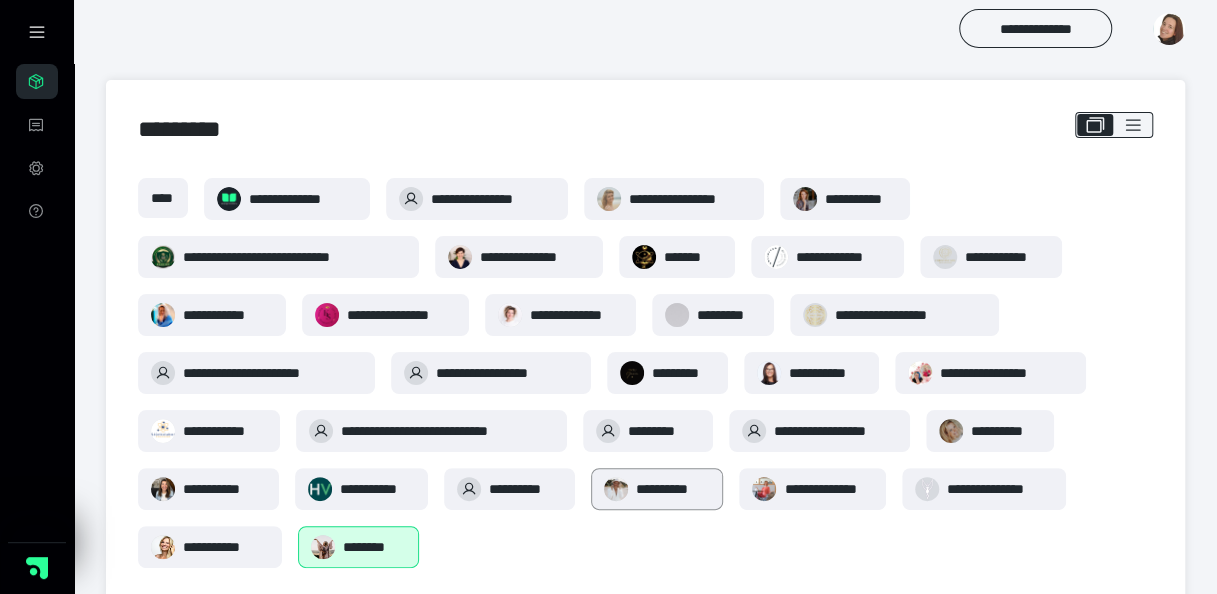 click on "**********" at bounding box center (673, 489) 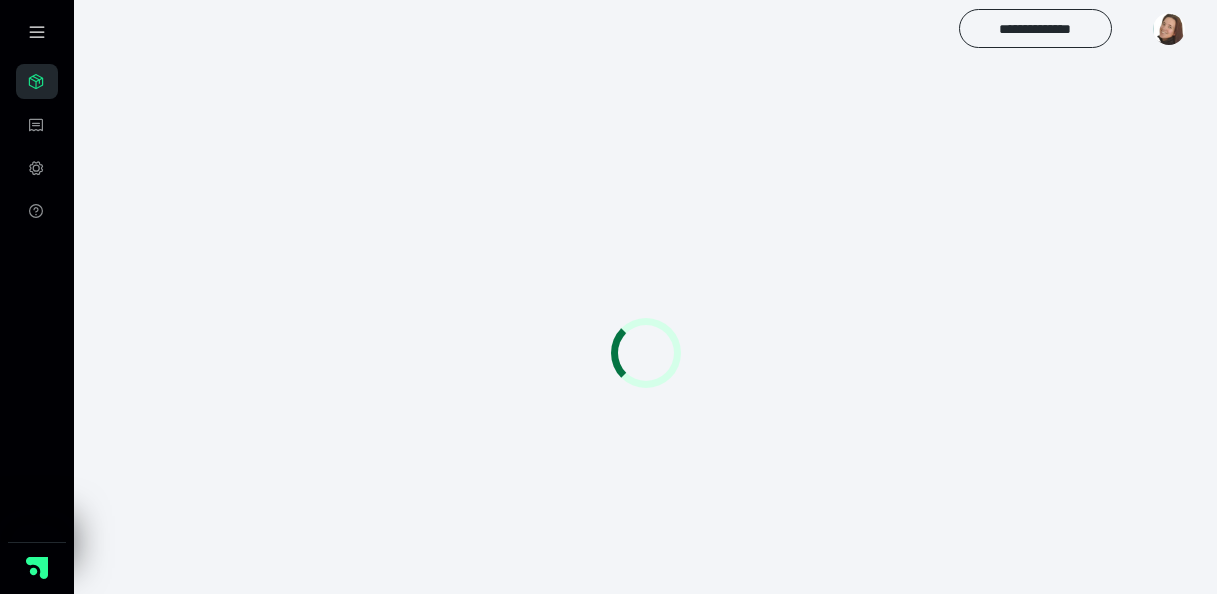scroll, scrollTop: 0, scrollLeft: 0, axis: both 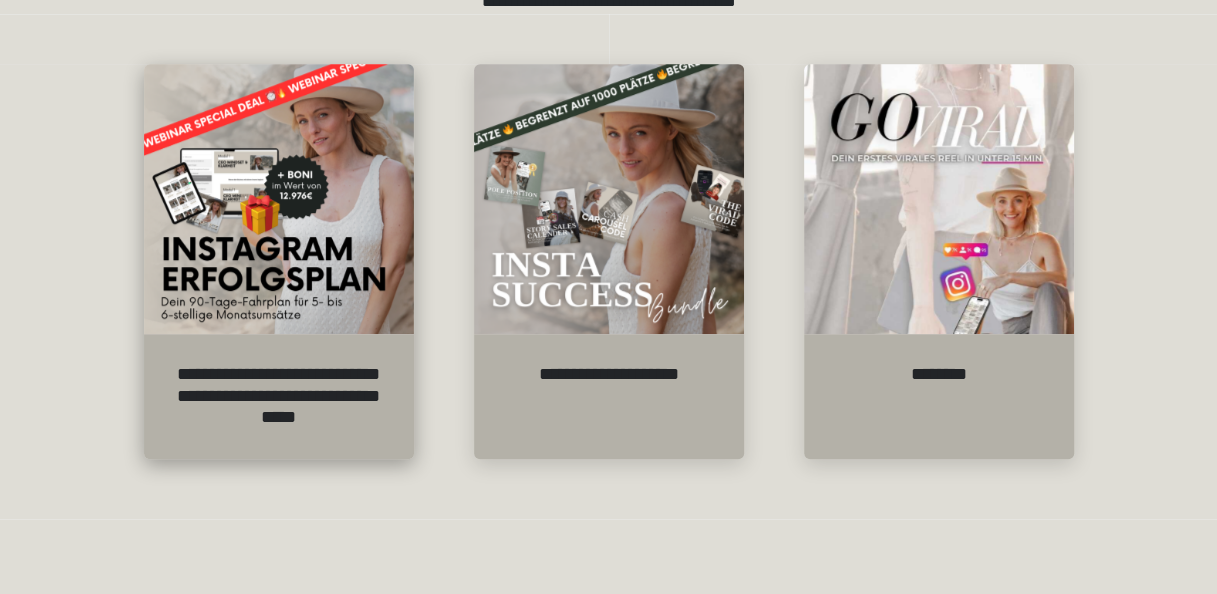 click at bounding box center [279, 199] 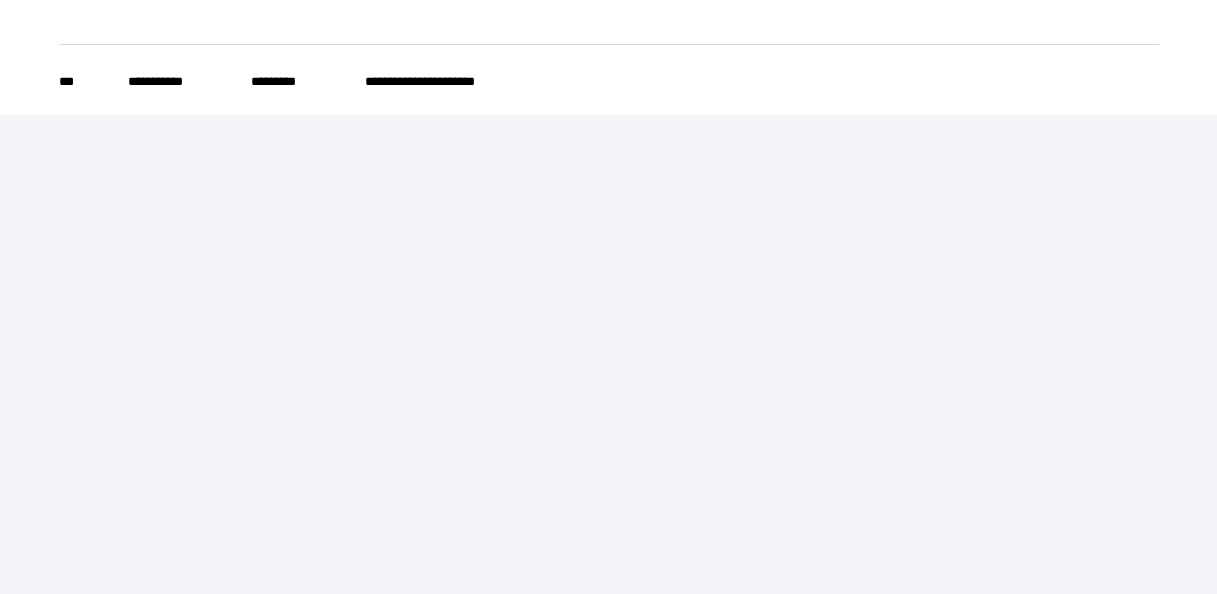scroll, scrollTop: 0, scrollLeft: 0, axis: both 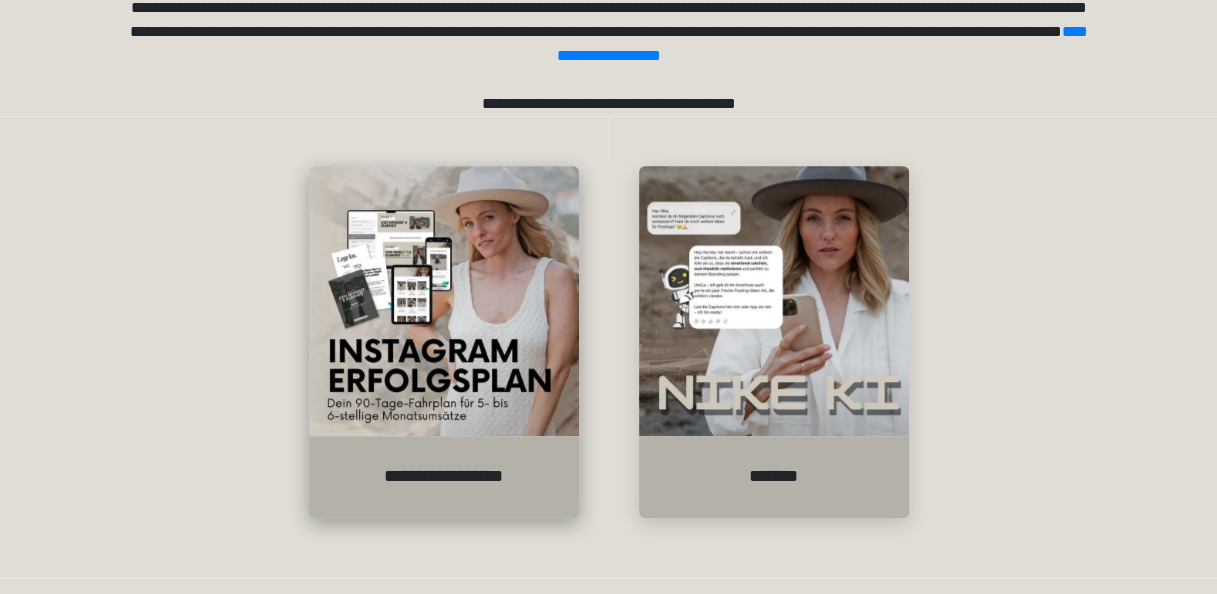click at bounding box center (444, 301) 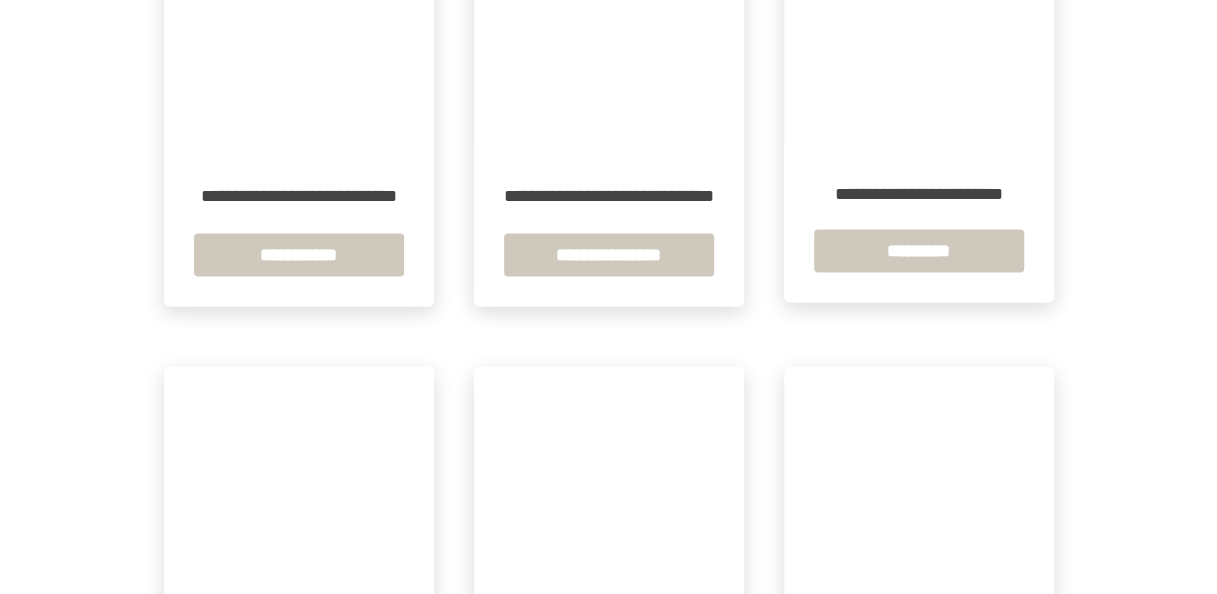 scroll, scrollTop: 1614, scrollLeft: 0, axis: vertical 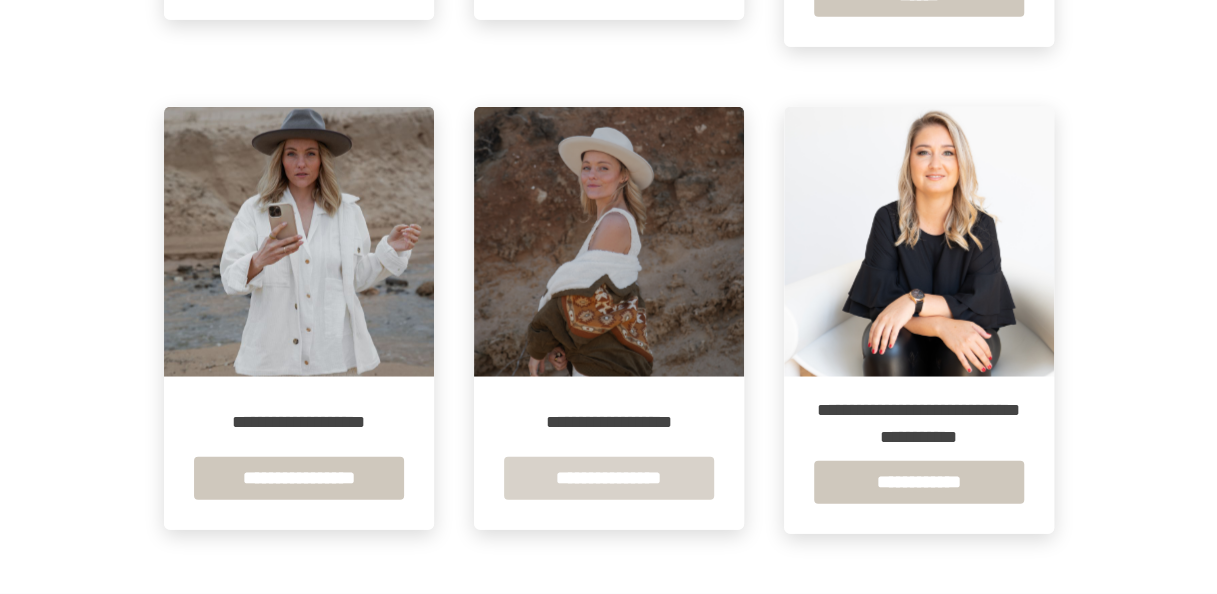 click on "**********" at bounding box center (609, 478) 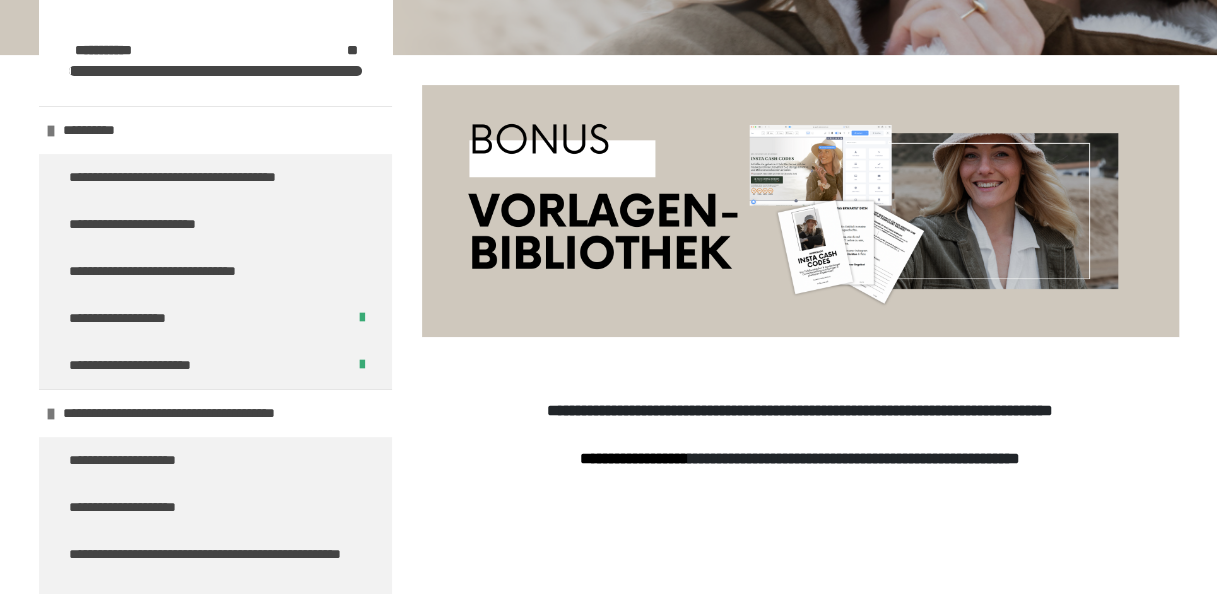 scroll, scrollTop: 872, scrollLeft: 0, axis: vertical 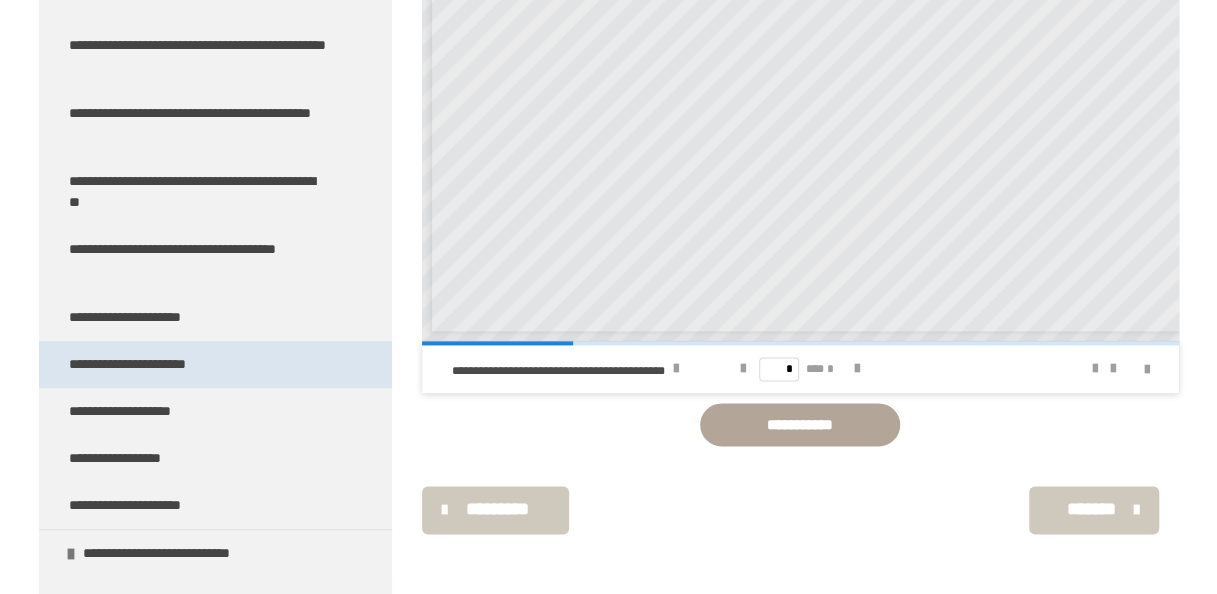 click on "**********" at bounding box center [142, 364] 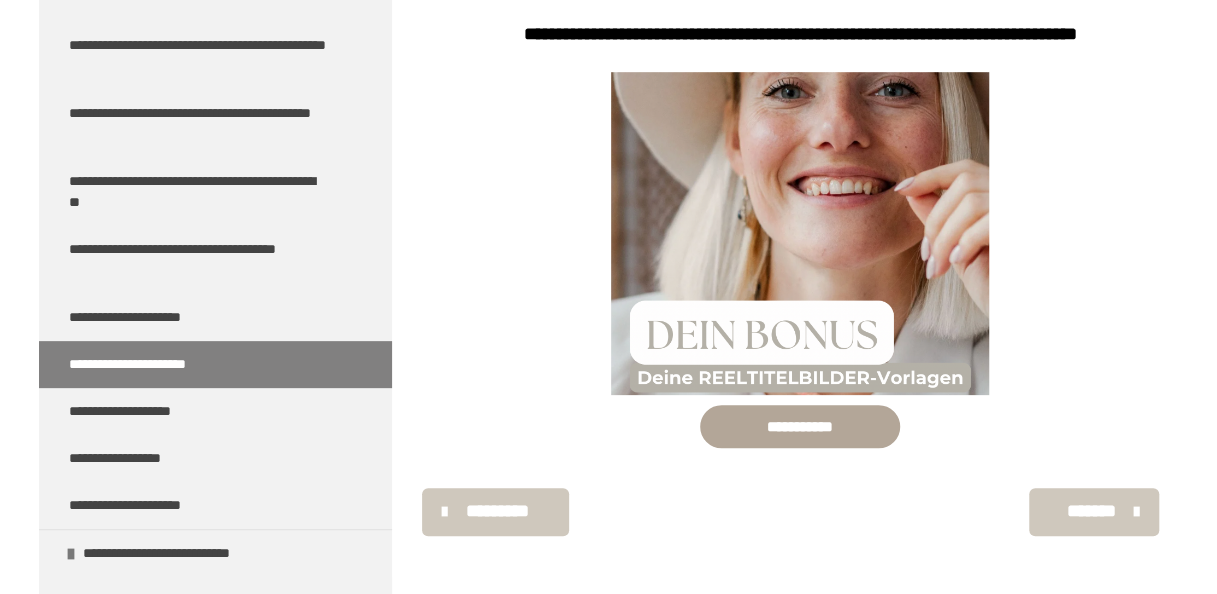 scroll, scrollTop: 609, scrollLeft: 0, axis: vertical 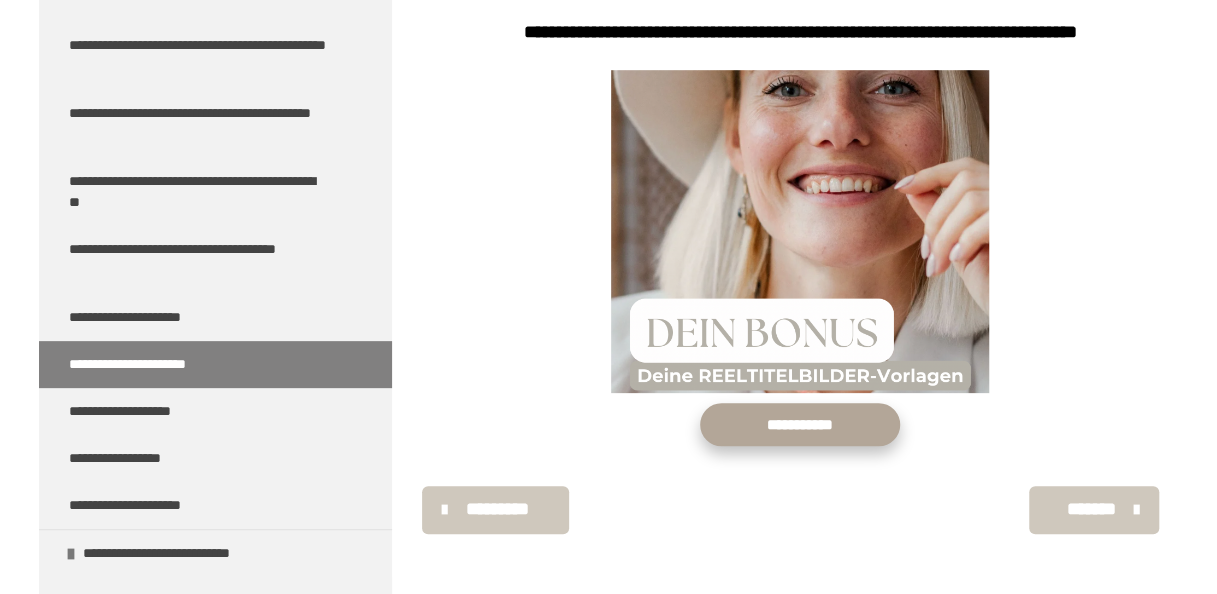click on "**********" at bounding box center (800, 424) 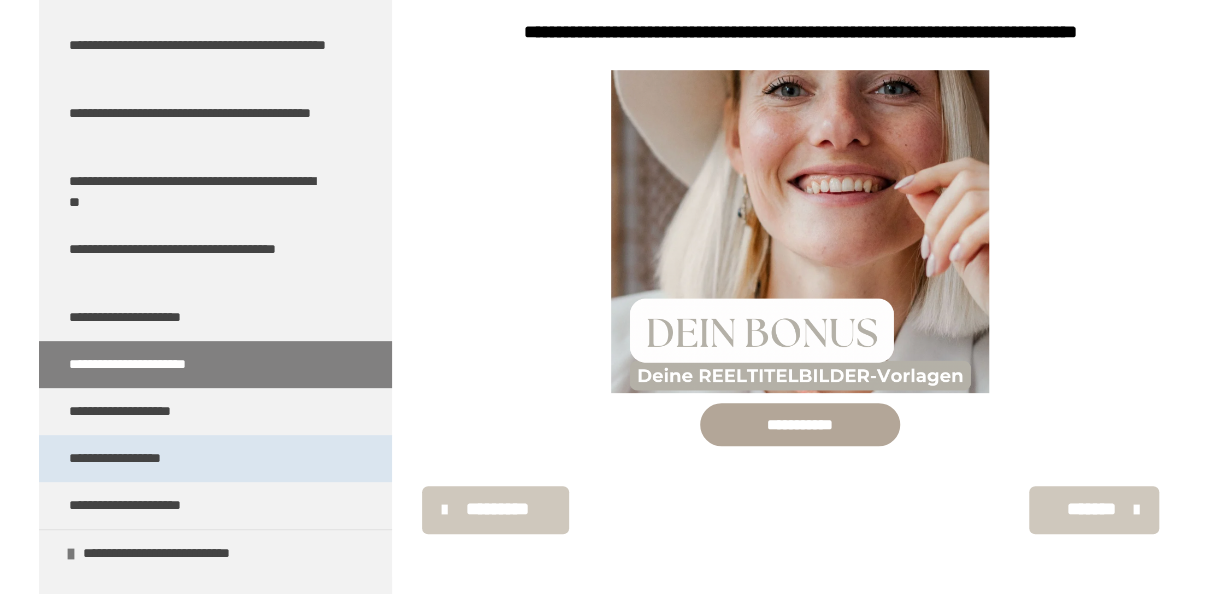 click on "**********" at bounding box center [132, 458] 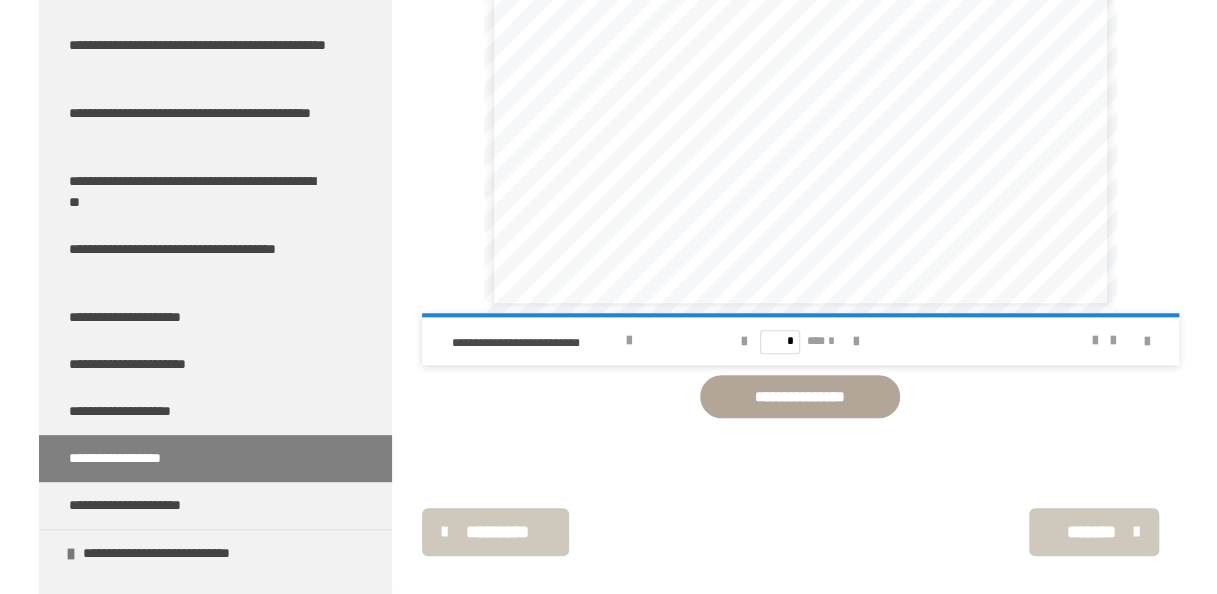scroll, scrollTop: 832, scrollLeft: 0, axis: vertical 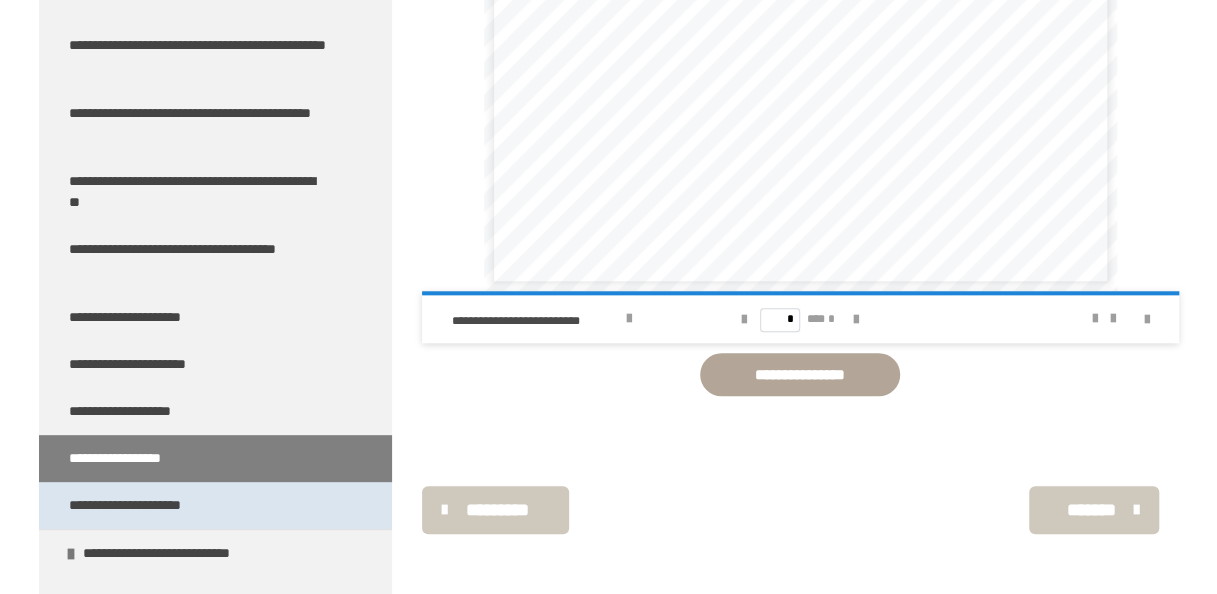 click on "**********" at bounding box center [215, 505] 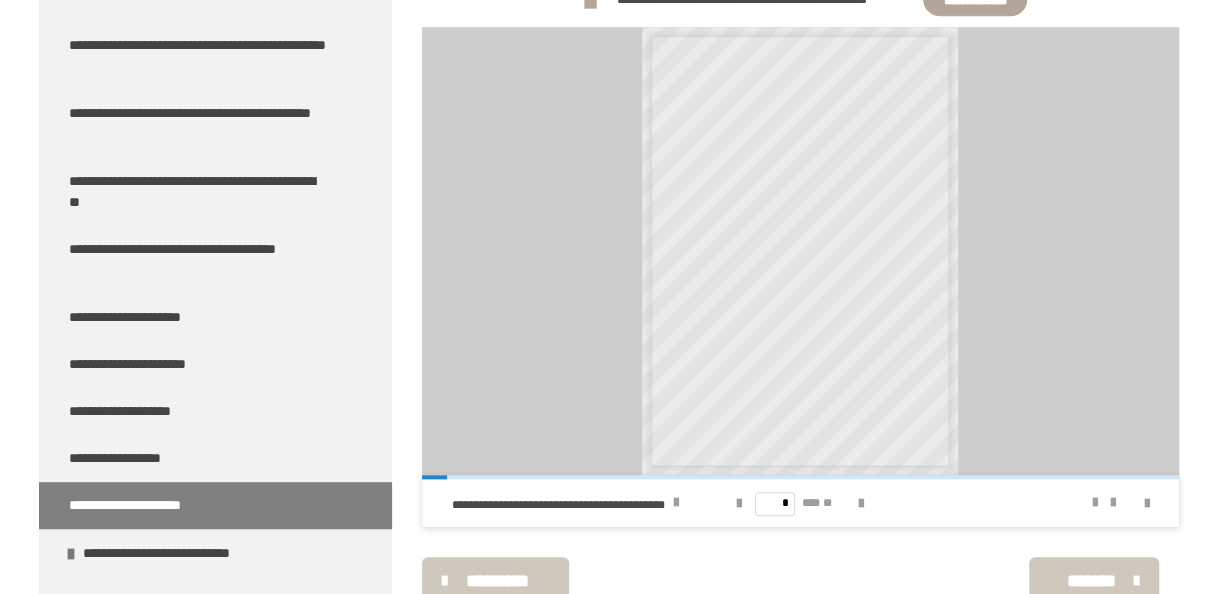 scroll, scrollTop: 722, scrollLeft: 0, axis: vertical 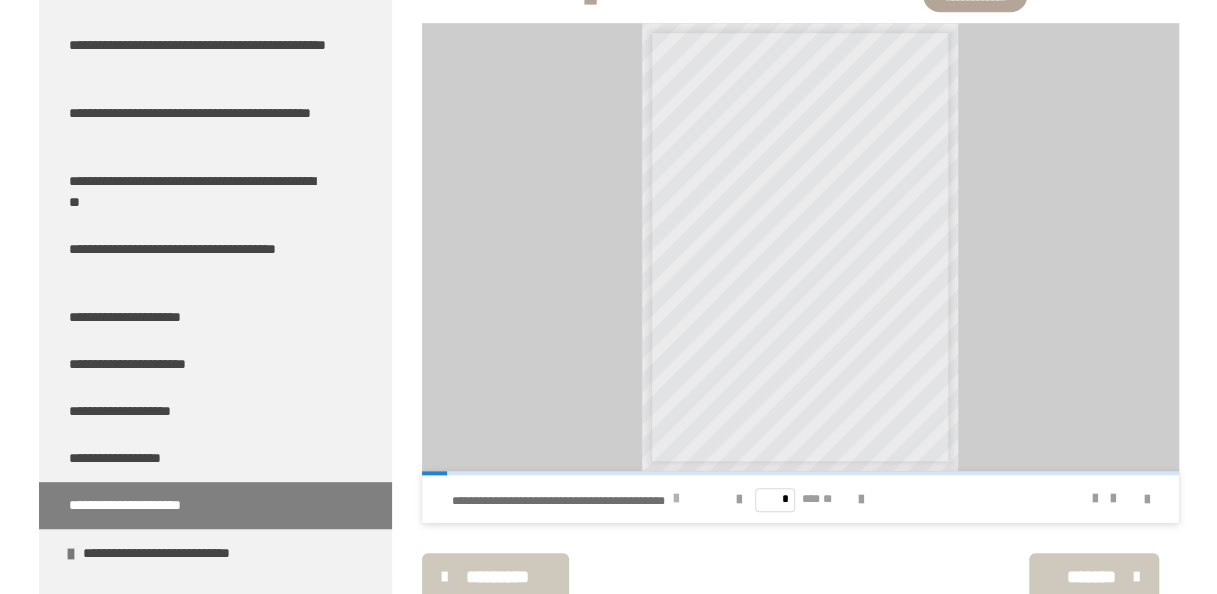 click at bounding box center [676, 499] 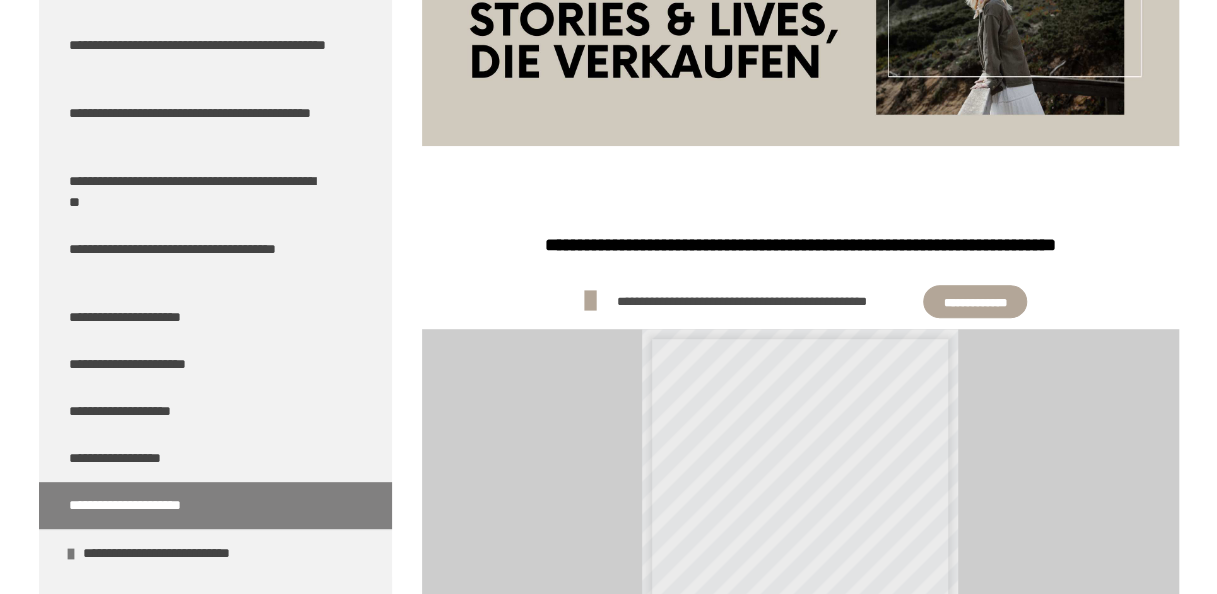 scroll, scrollTop: 407, scrollLeft: 0, axis: vertical 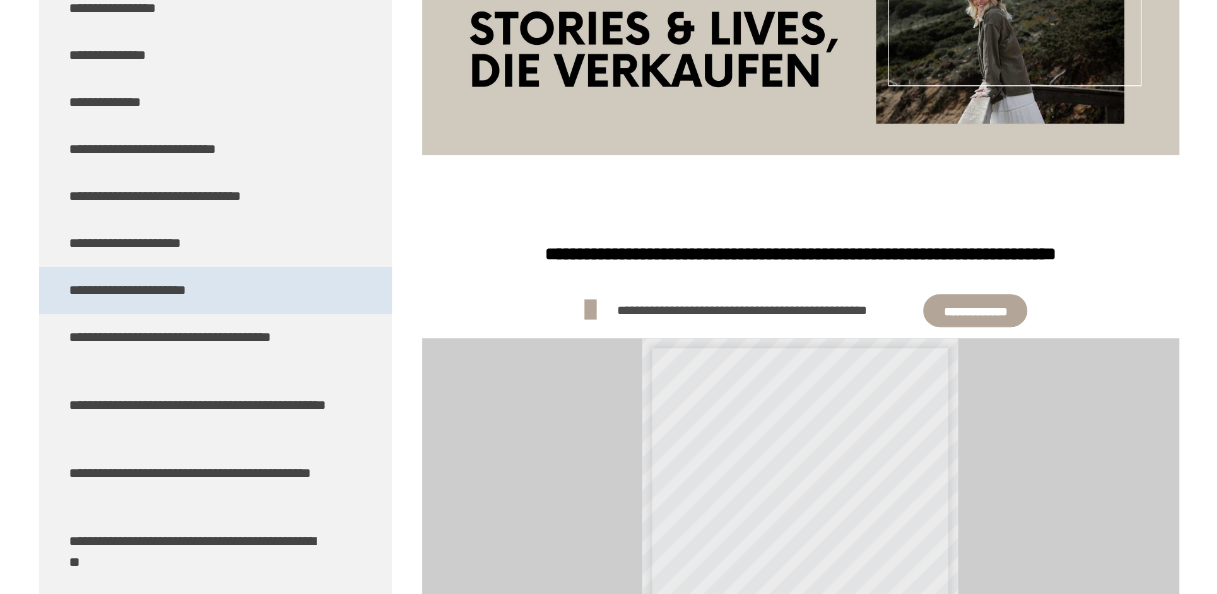 click on "**********" at bounding box center [147, 290] 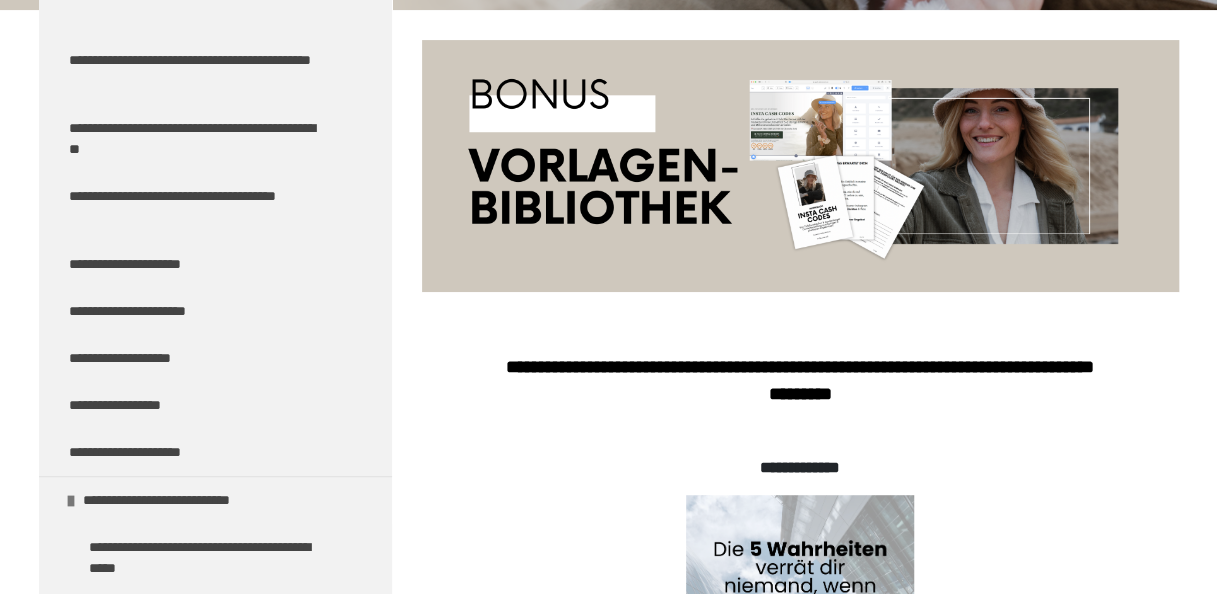 scroll, scrollTop: 11230, scrollLeft: 0, axis: vertical 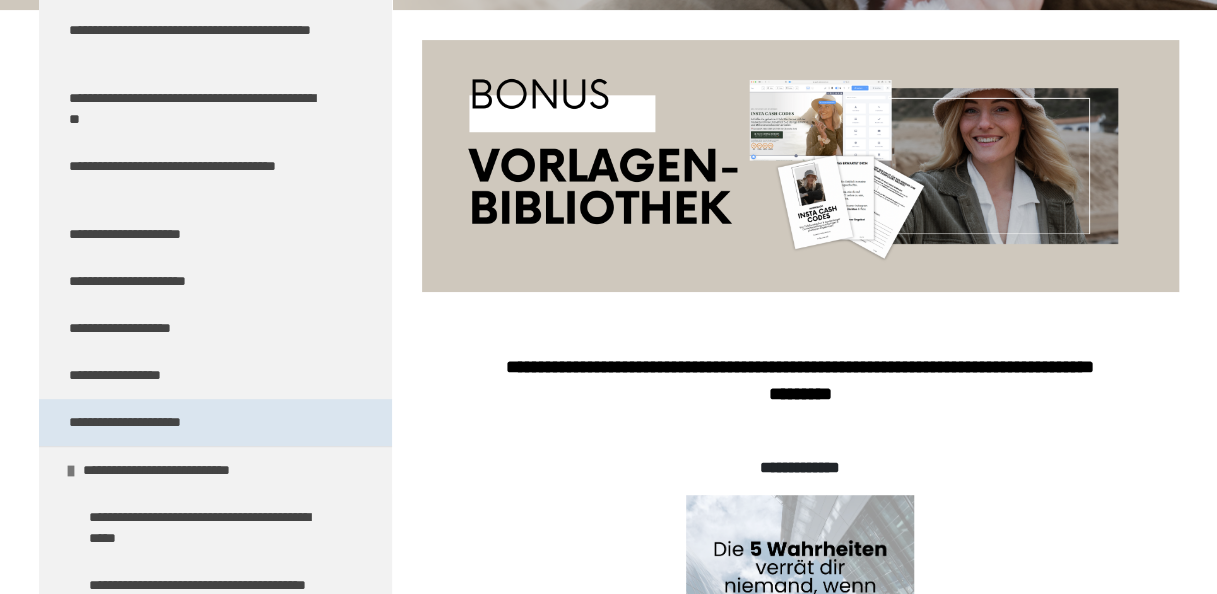 click on "**********" at bounding box center [215, 422] 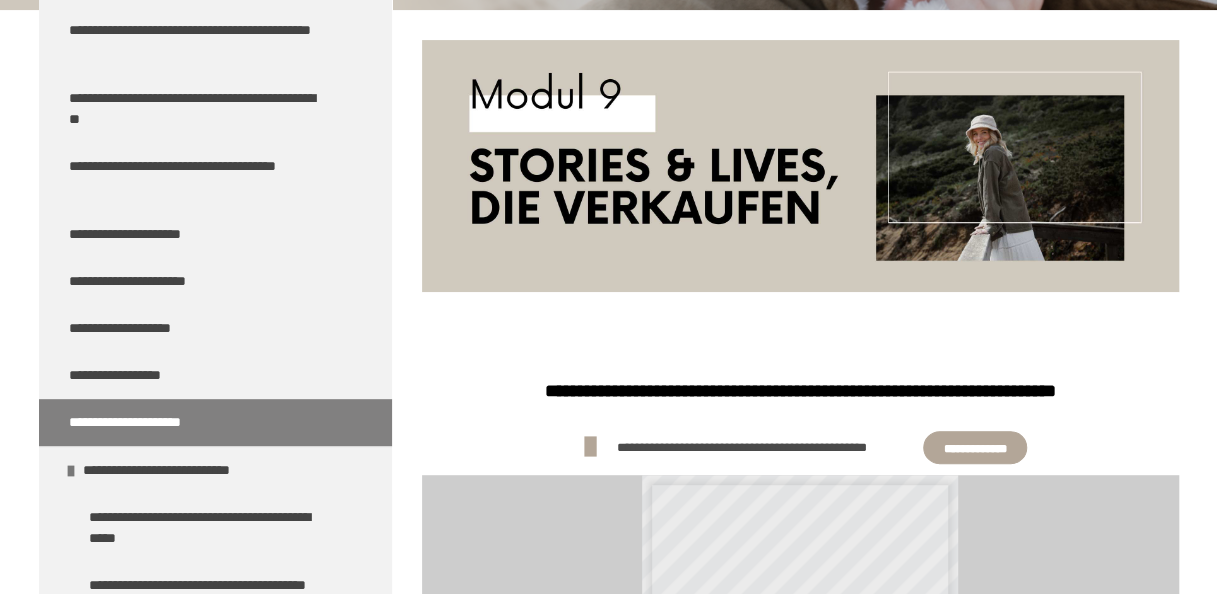 click on "**********" at bounding box center (975, 447) 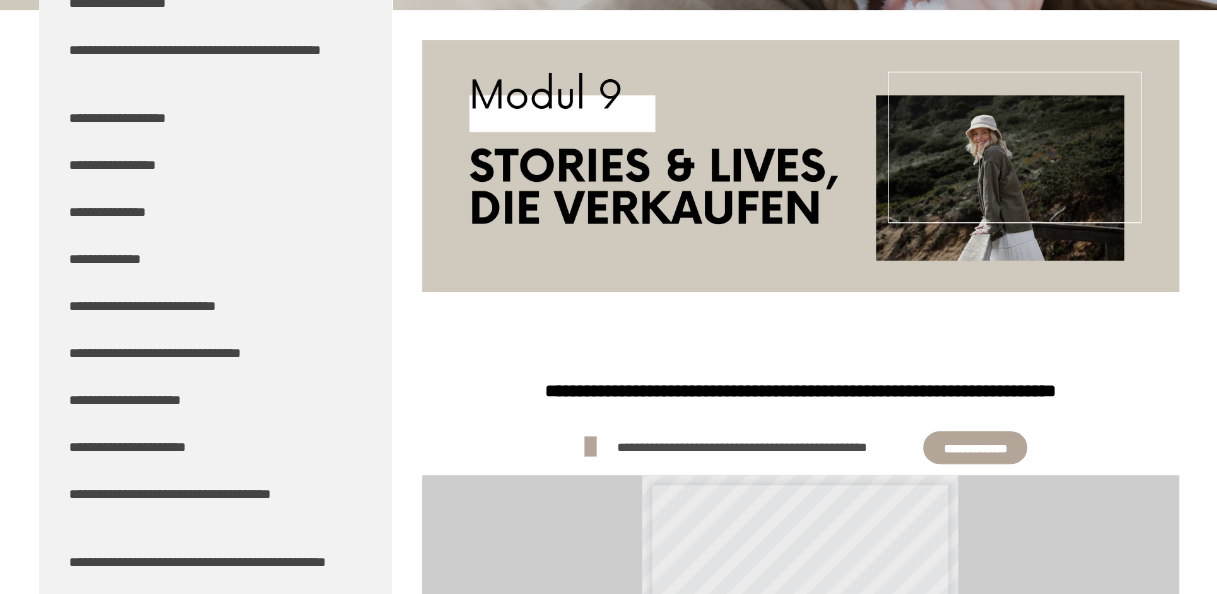 scroll, scrollTop: 10630, scrollLeft: 0, axis: vertical 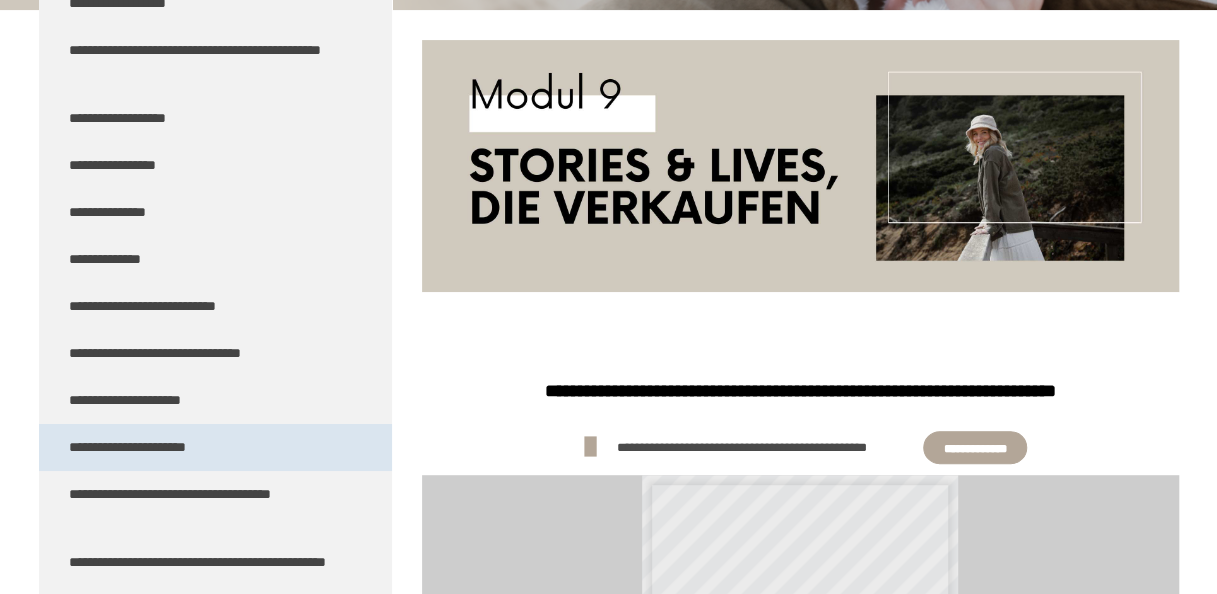 click on "**********" at bounding box center [147, 447] 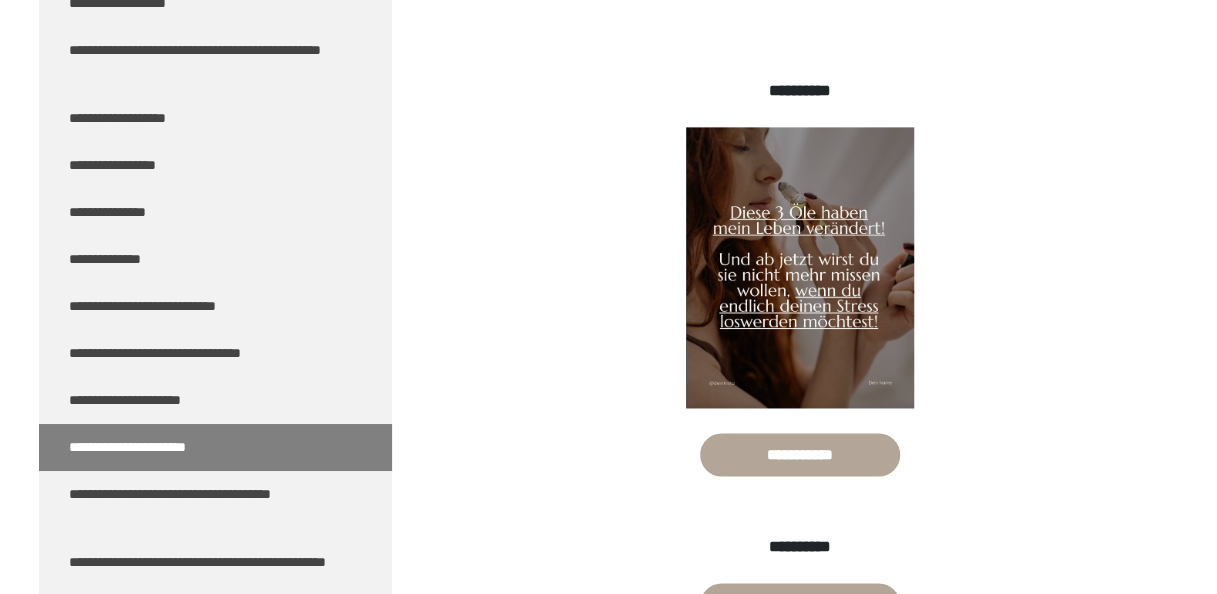 scroll, scrollTop: 1346, scrollLeft: 0, axis: vertical 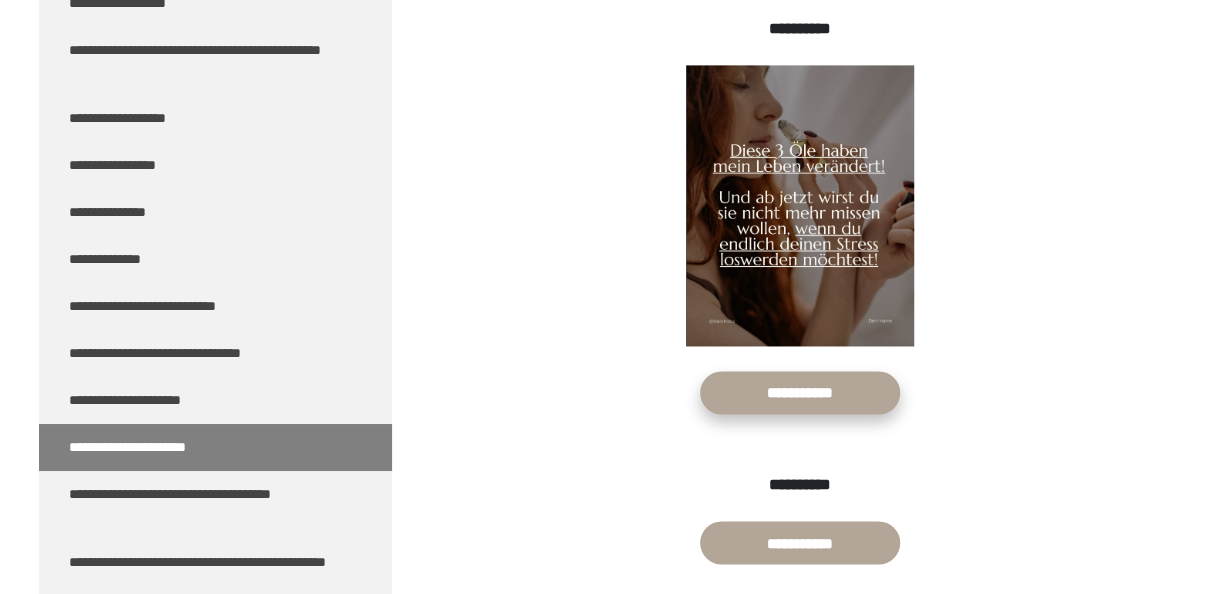 click on "**********" at bounding box center (800, 392) 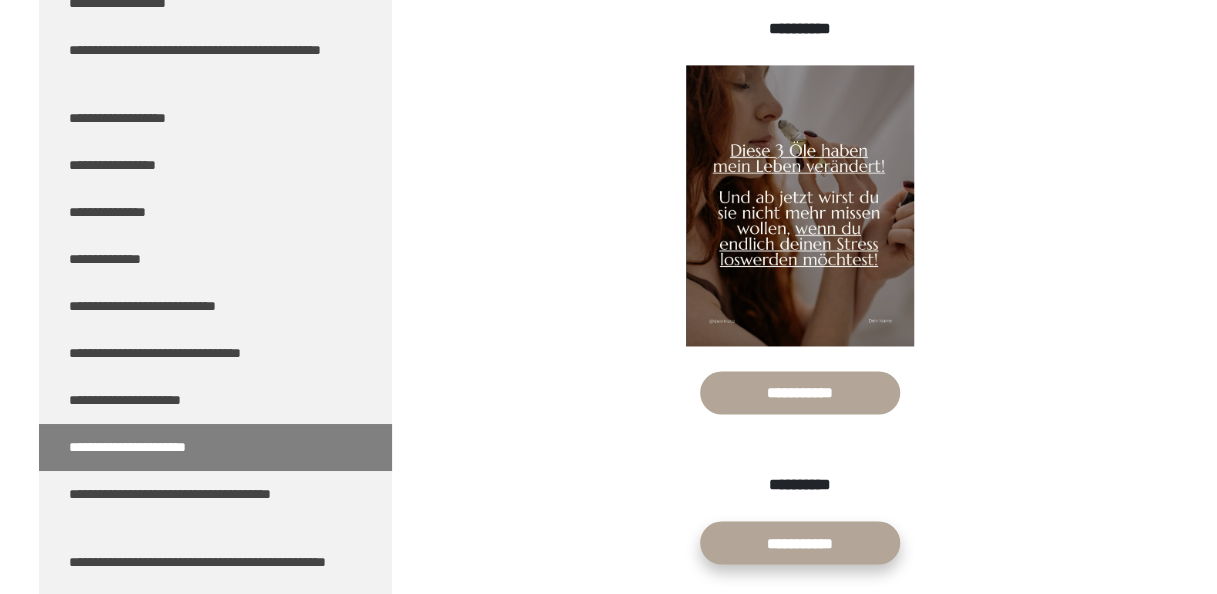 click on "**********" at bounding box center (800, 542) 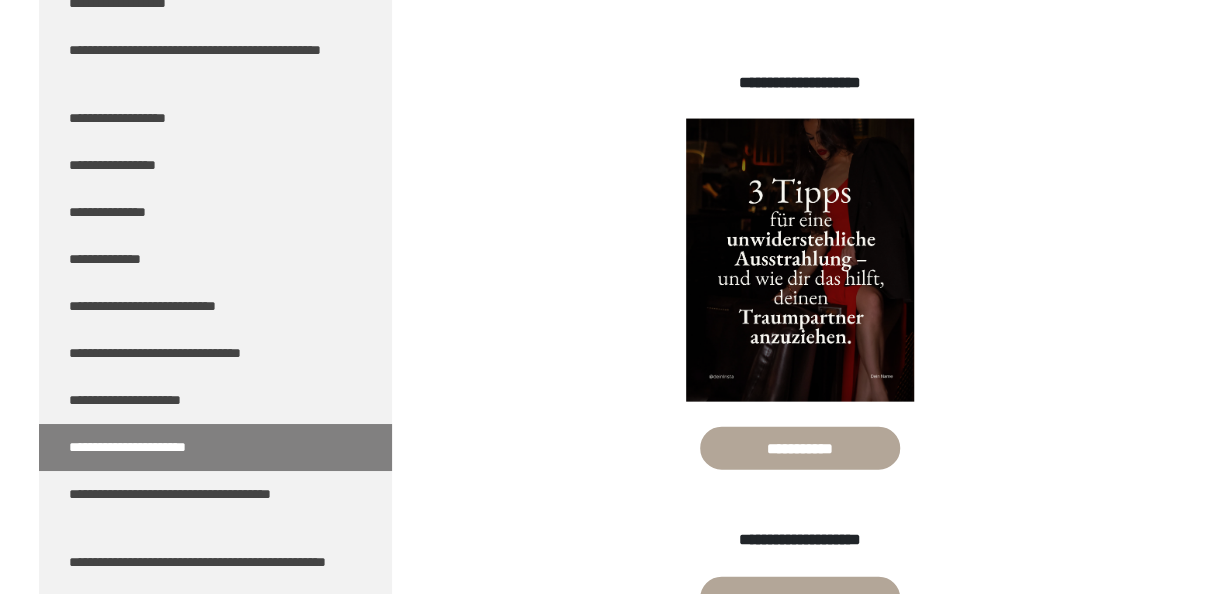 scroll, scrollTop: 1958, scrollLeft: 0, axis: vertical 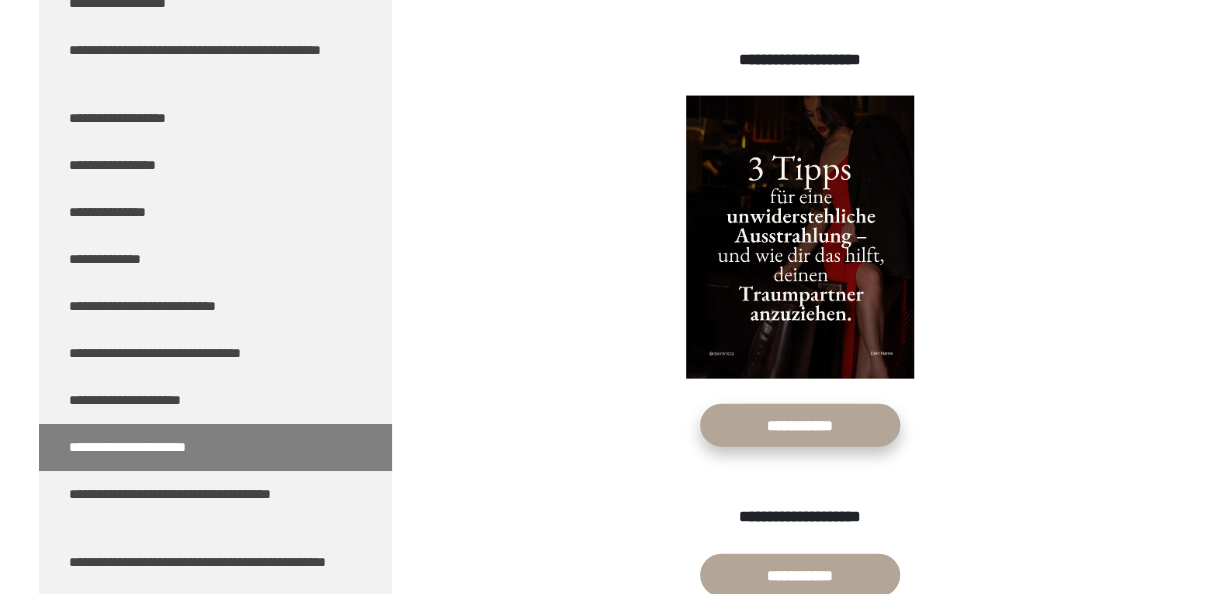 click on "**********" at bounding box center (800, 425) 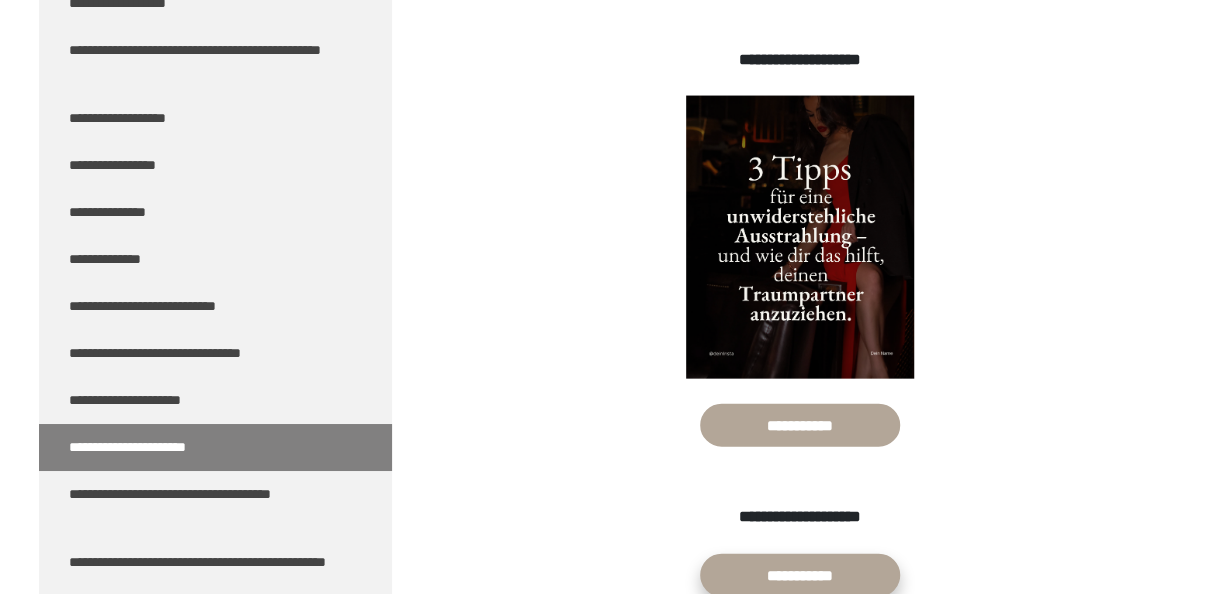 click on "**********" at bounding box center [800, 575] 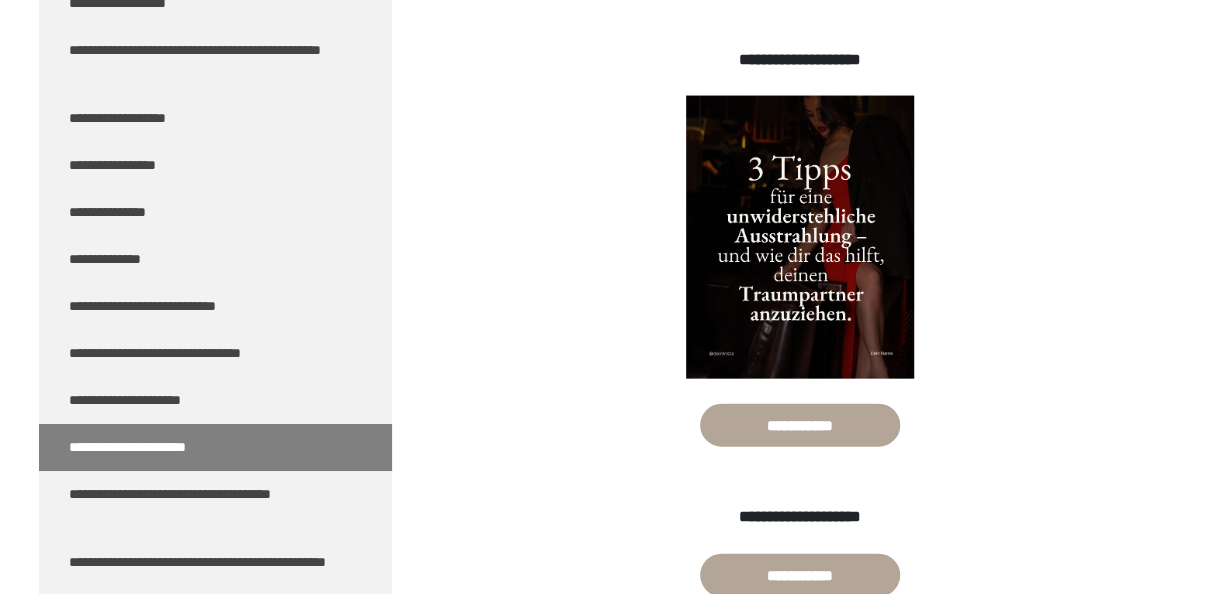 click at bounding box center (800, 245) 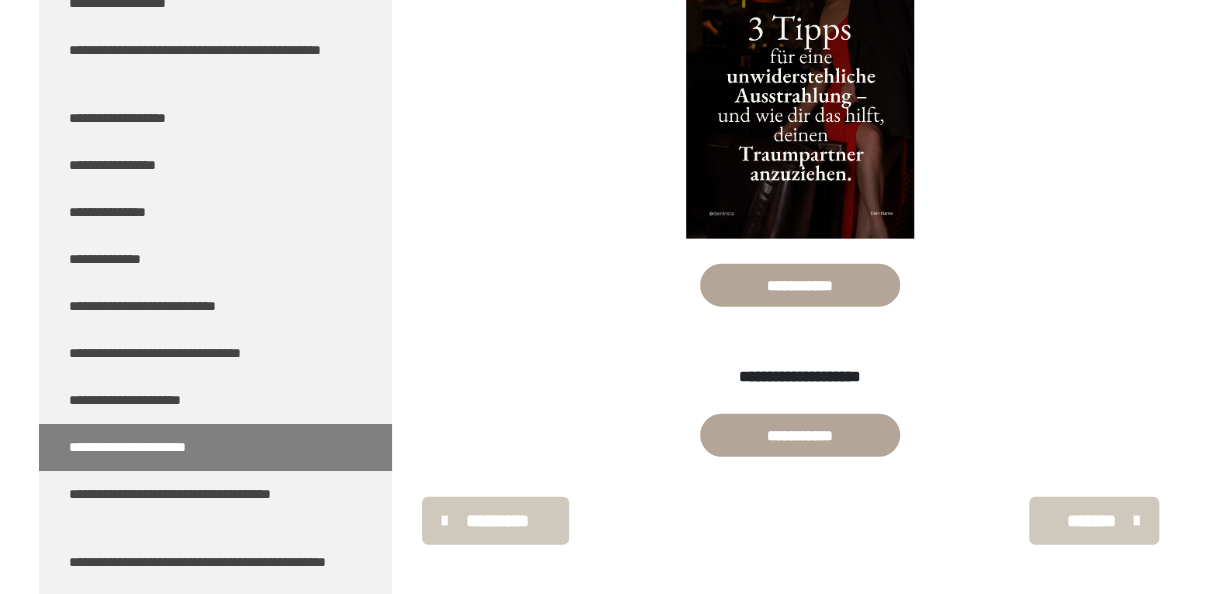 scroll, scrollTop: 2109, scrollLeft: 0, axis: vertical 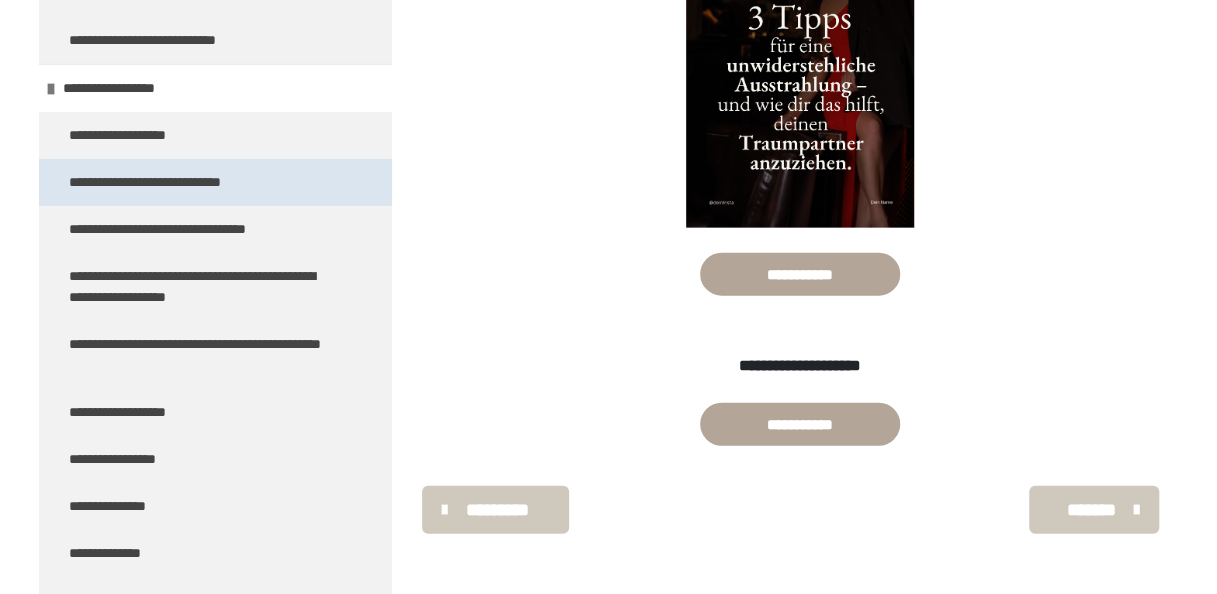 click on "**********" at bounding box center (170, 182) 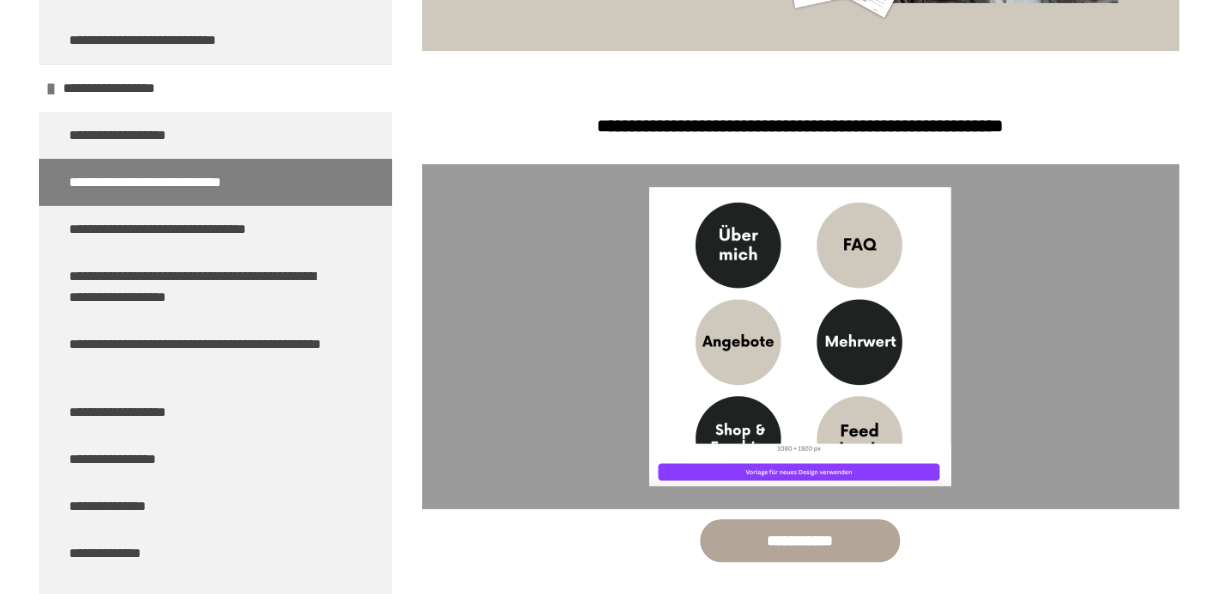 scroll, scrollTop: 506, scrollLeft: 0, axis: vertical 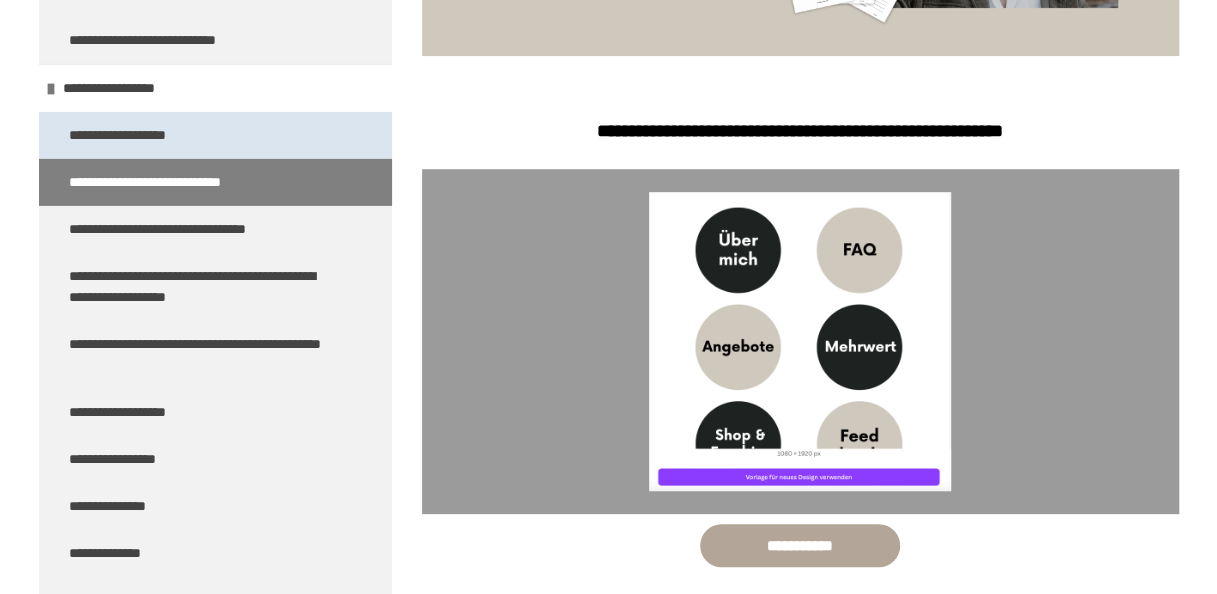 click on "**********" at bounding box center [215, 135] 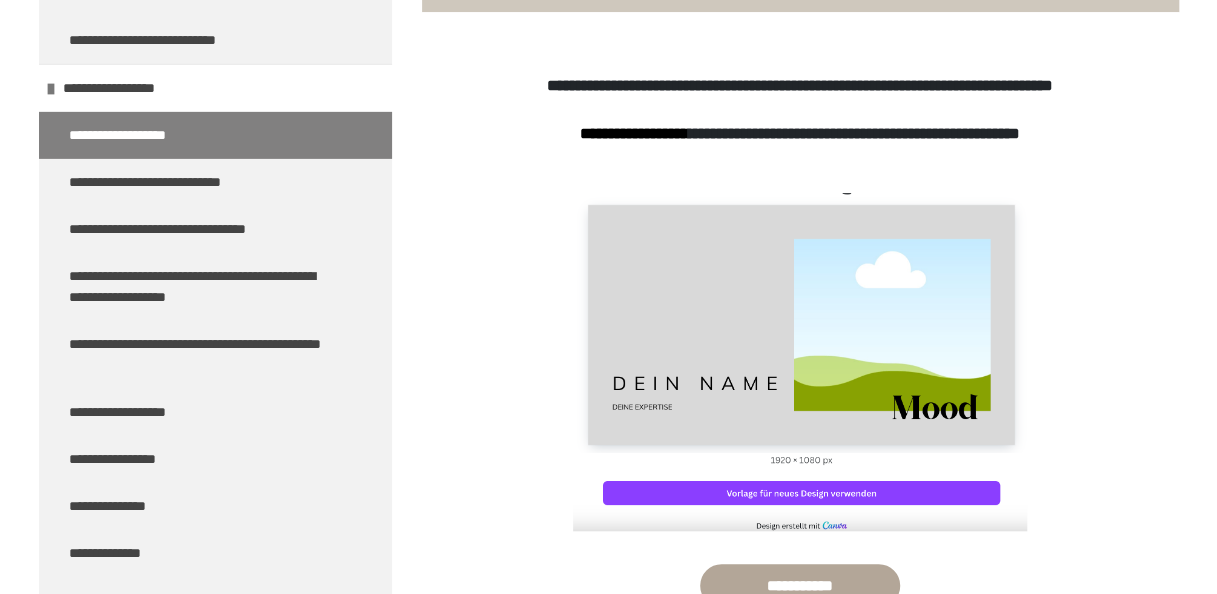 scroll, scrollTop: 643, scrollLeft: 0, axis: vertical 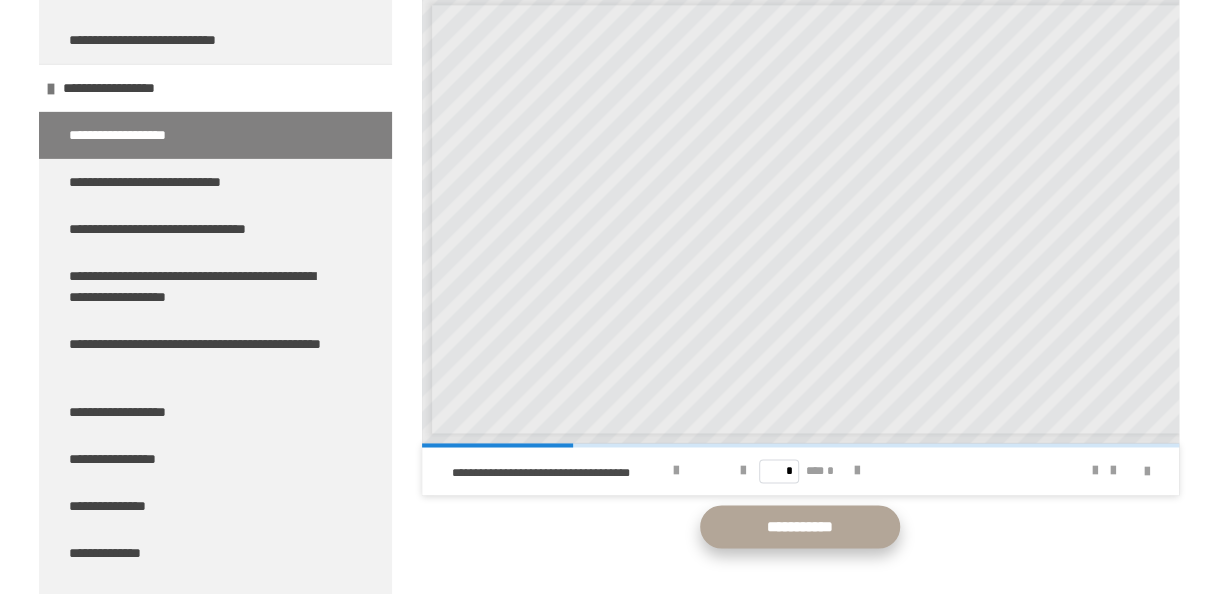 click on "**********" at bounding box center [800, 526] 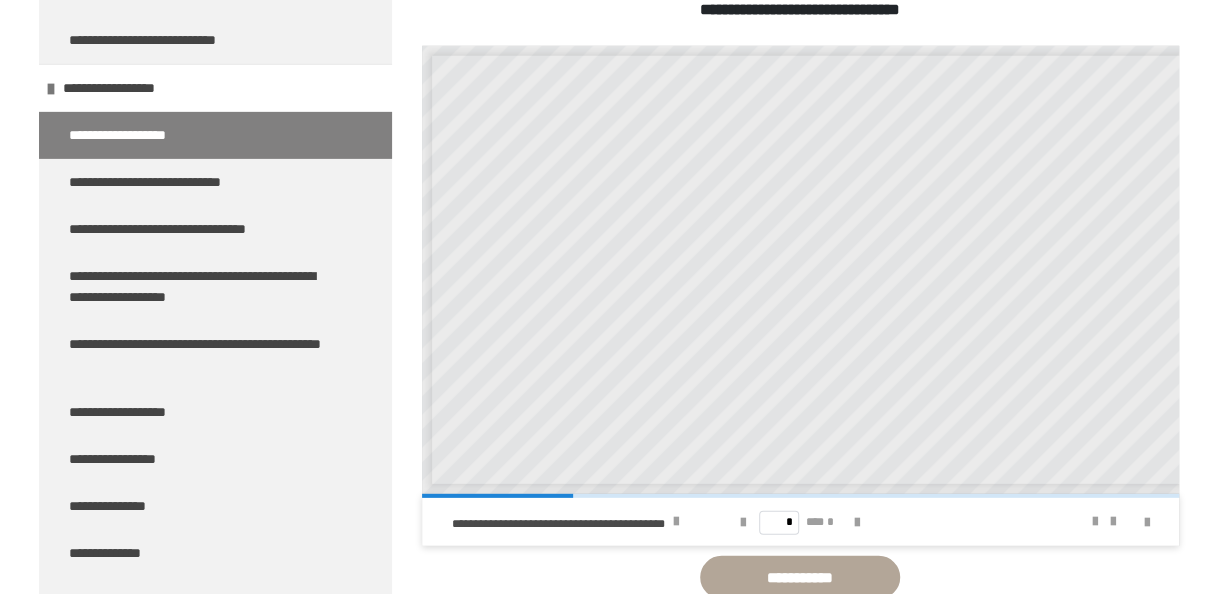 scroll, scrollTop: 2642, scrollLeft: 0, axis: vertical 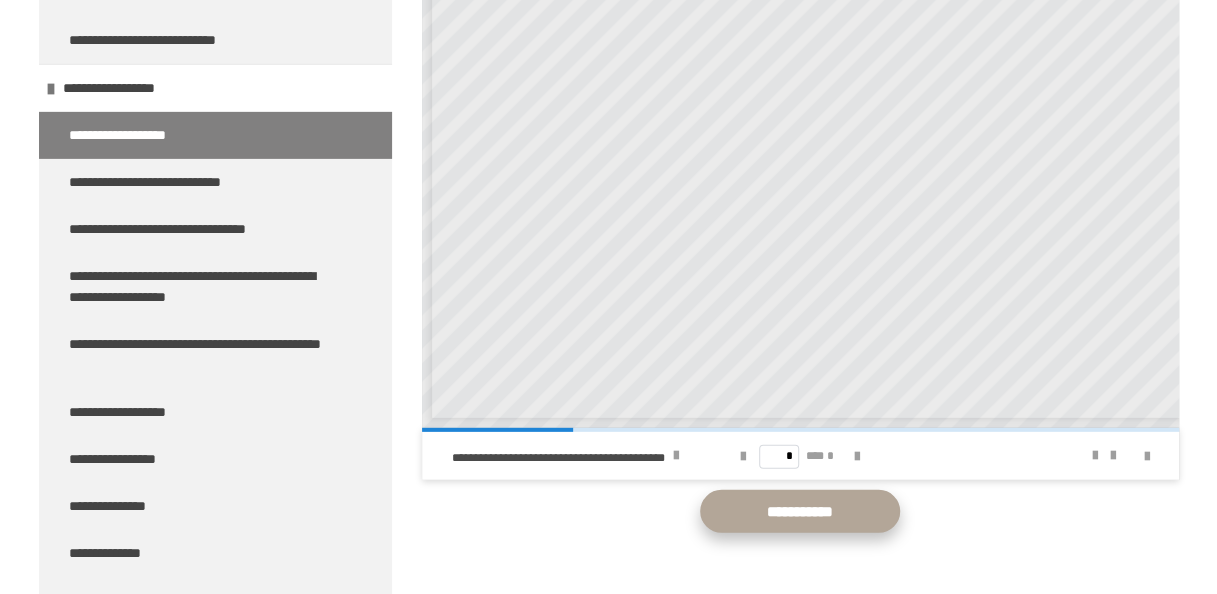 click on "**********" at bounding box center [800, 511] 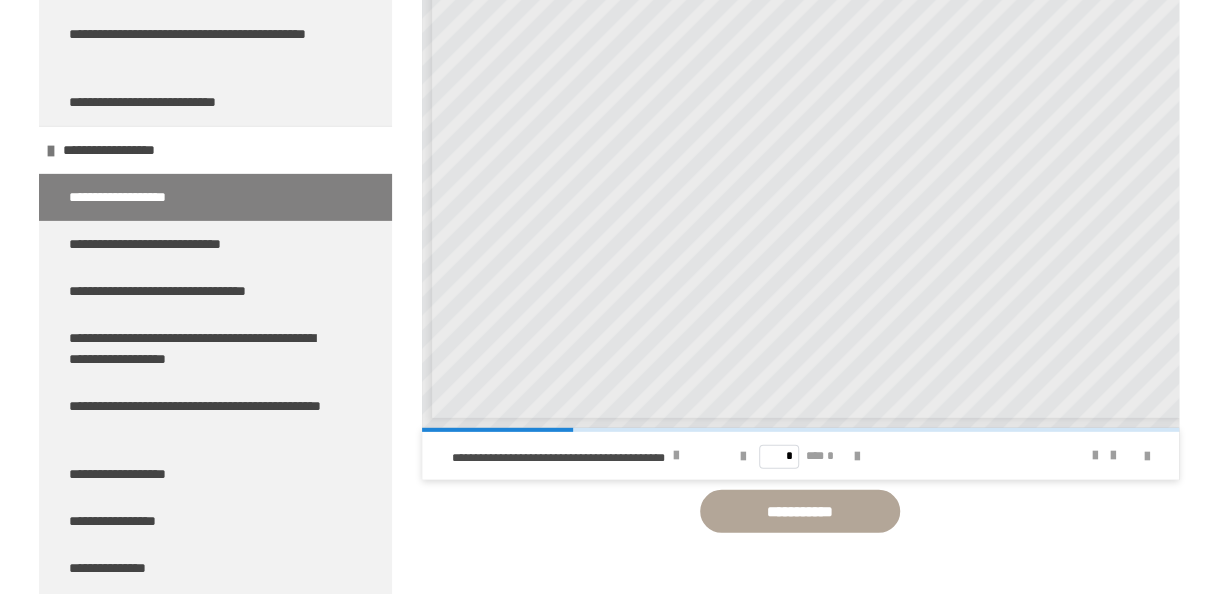 scroll, scrollTop: 10256, scrollLeft: 0, axis: vertical 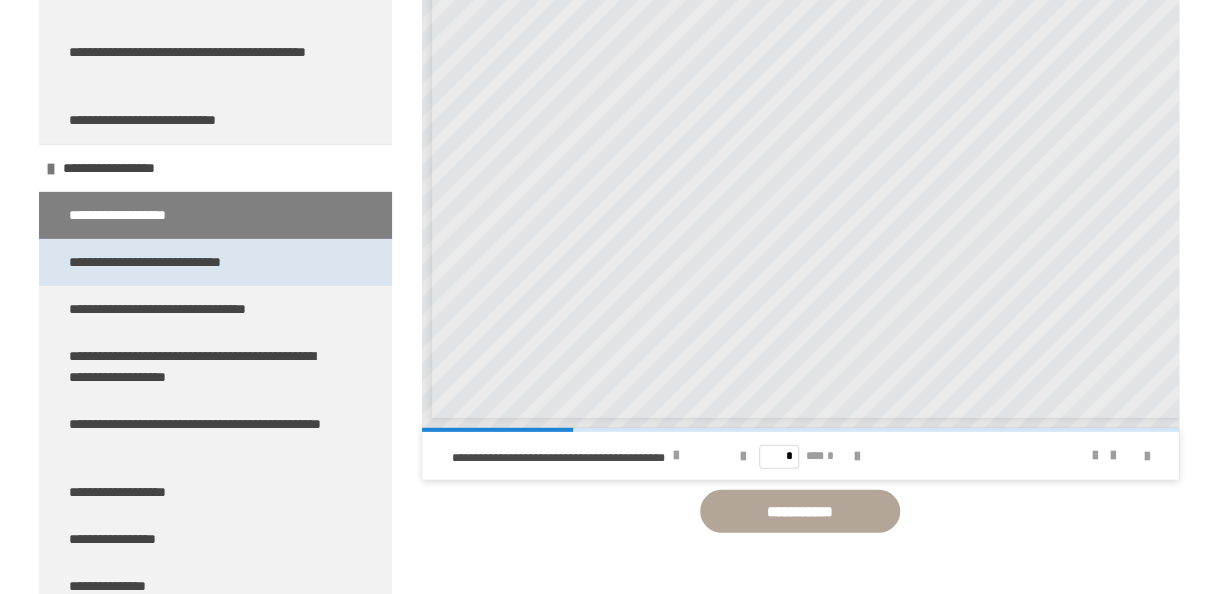 click on "**********" at bounding box center [170, 262] 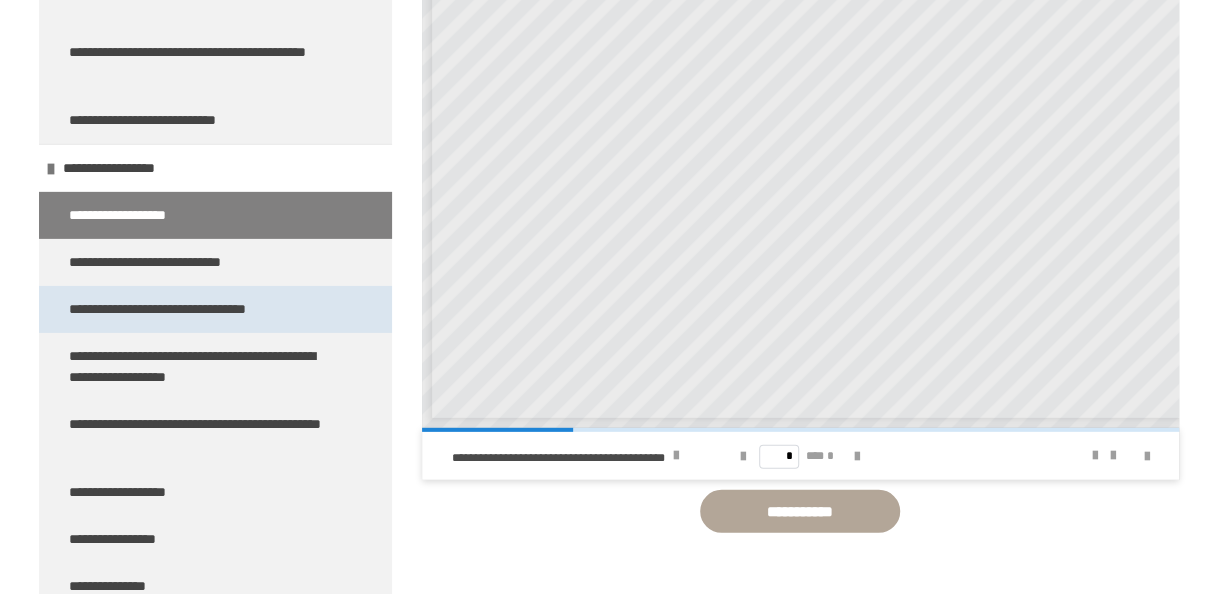 scroll, scrollTop: 270, scrollLeft: 0, axis: vertical 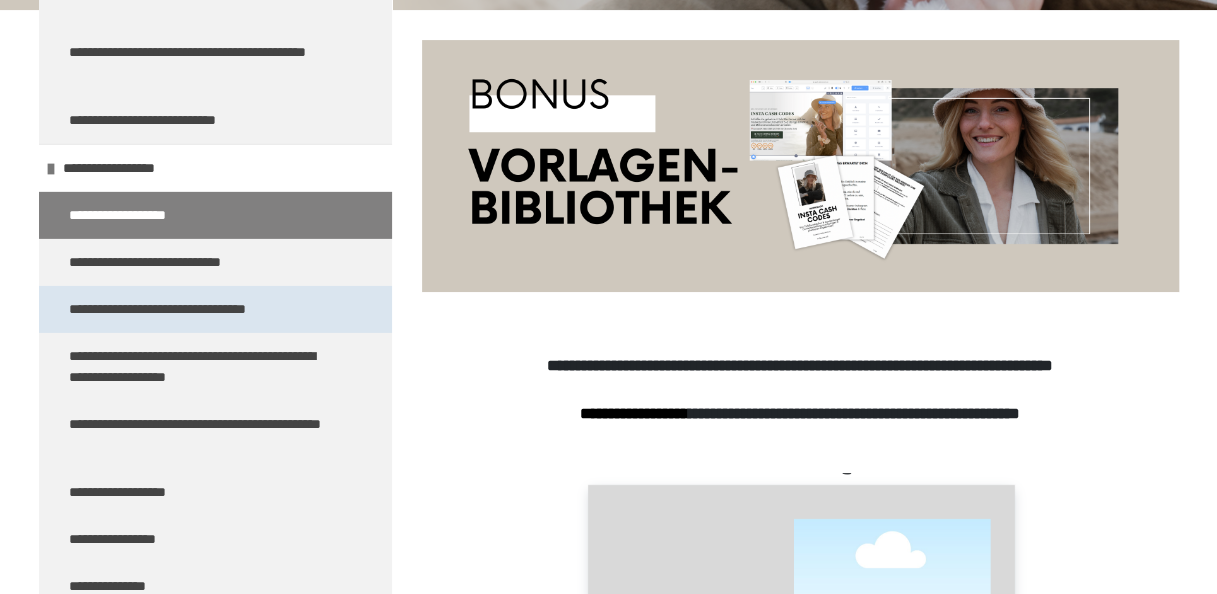 click on "**********" at bounding box center (195, 309) 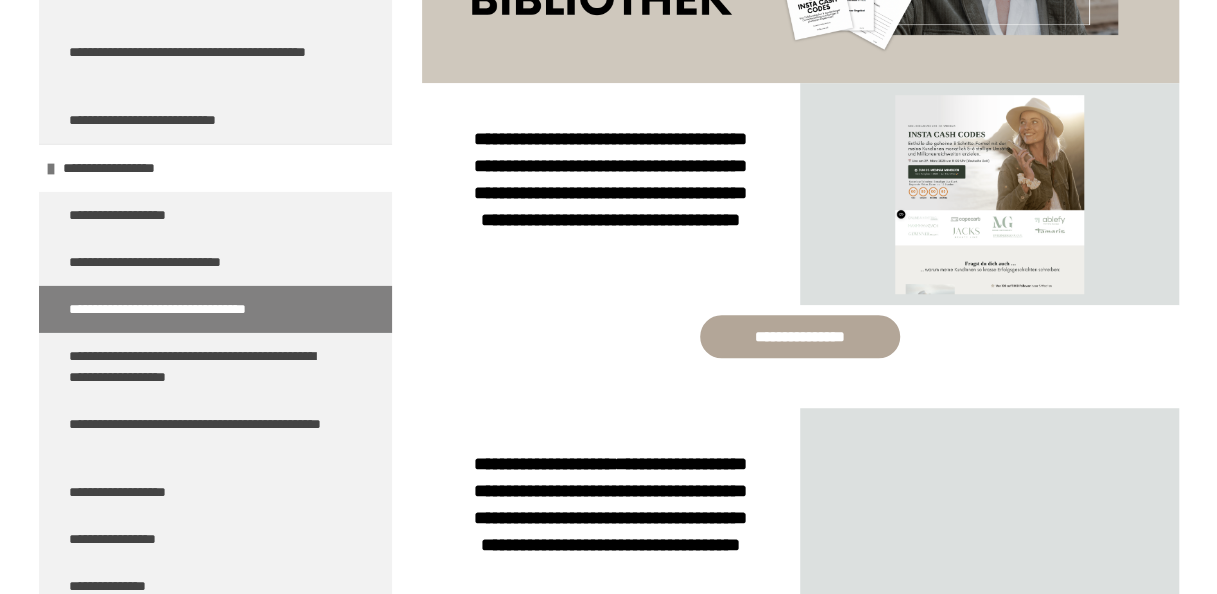 scroll, scrollTop: 491, scrollLeft: 0, axis: vertical 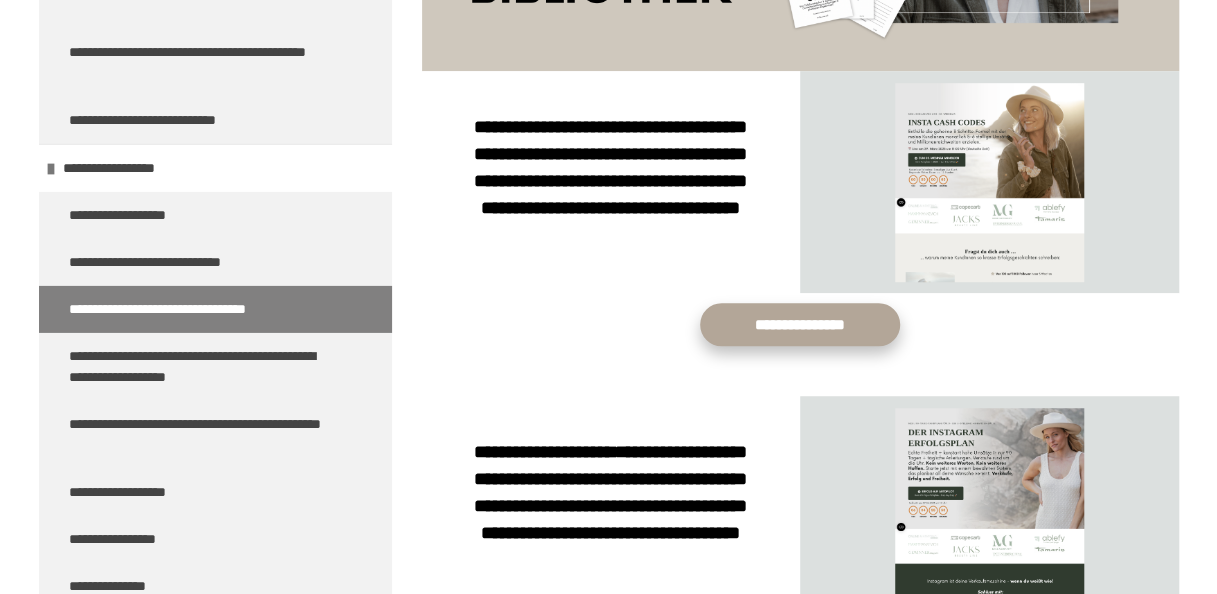 click on "**********" at bounding box center (800, 324) 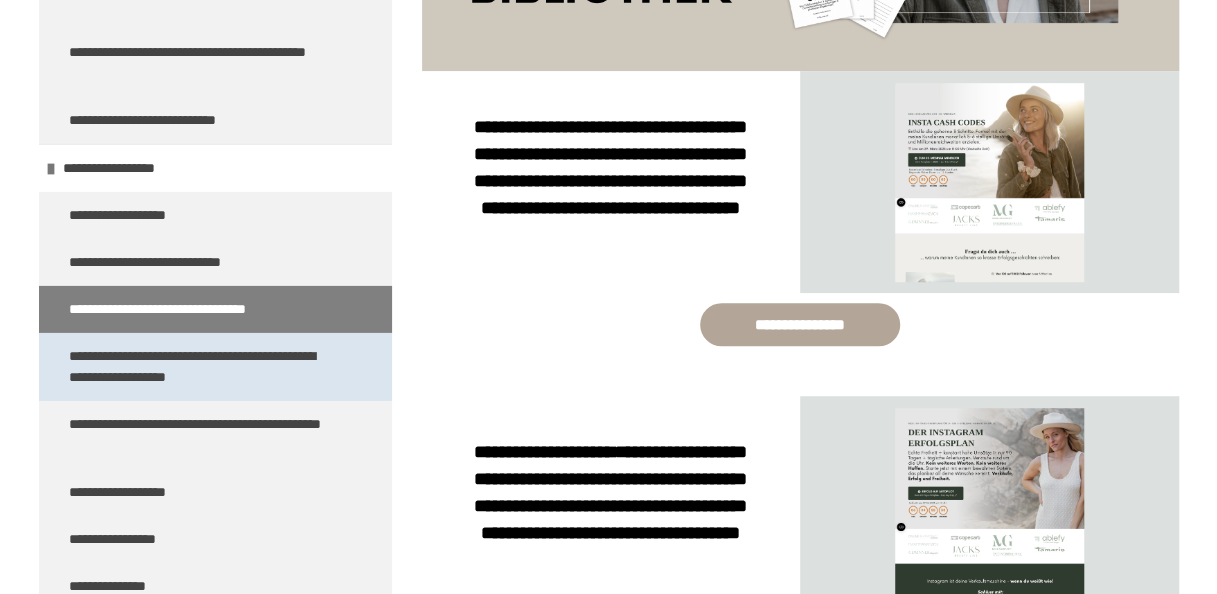 click on "**********" at bounding box center [200, 367] 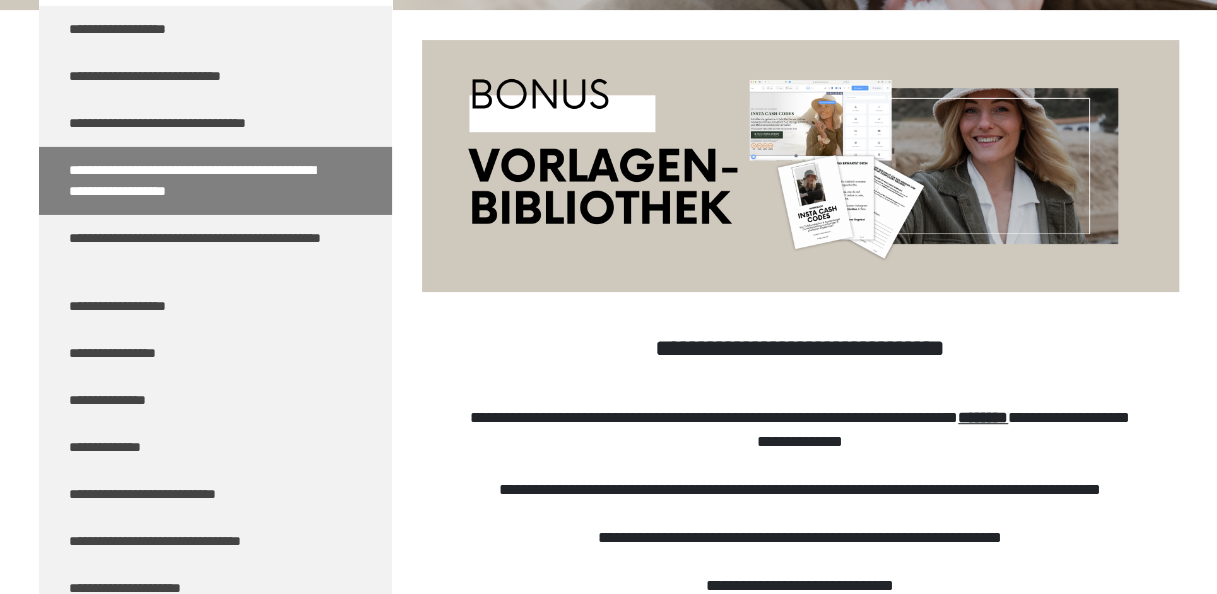 scroll, scrollTop: 10456, scrollLeft: 0, axis: vertical 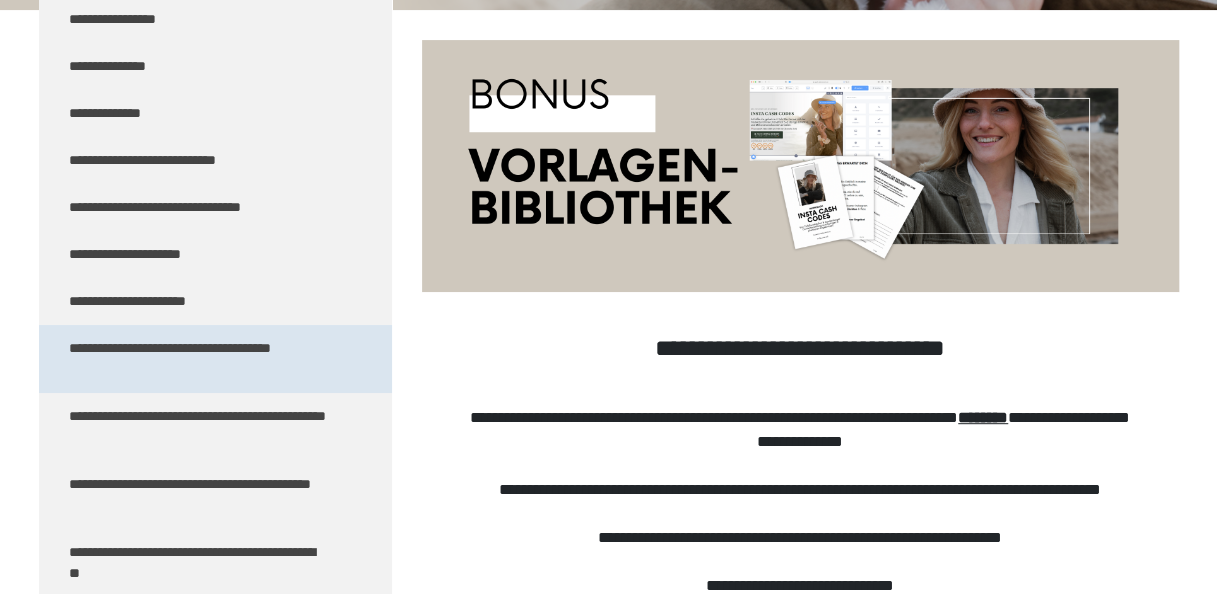 click on "**********" at bounding box center (200, 359) 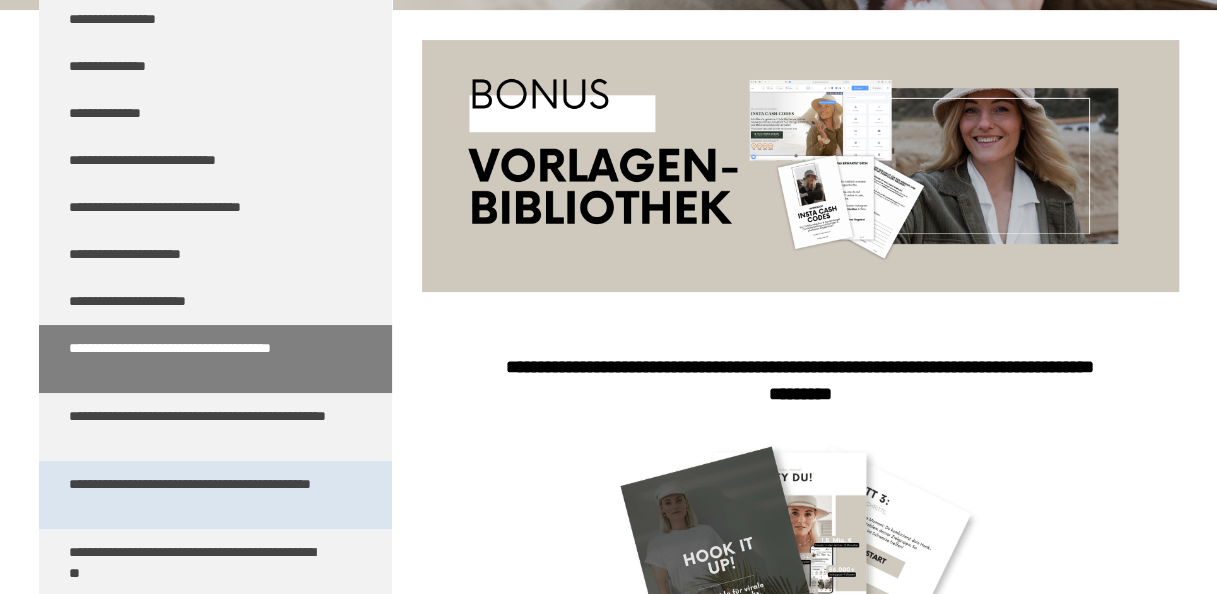 click on "**********" at bounding box center (200, 495) 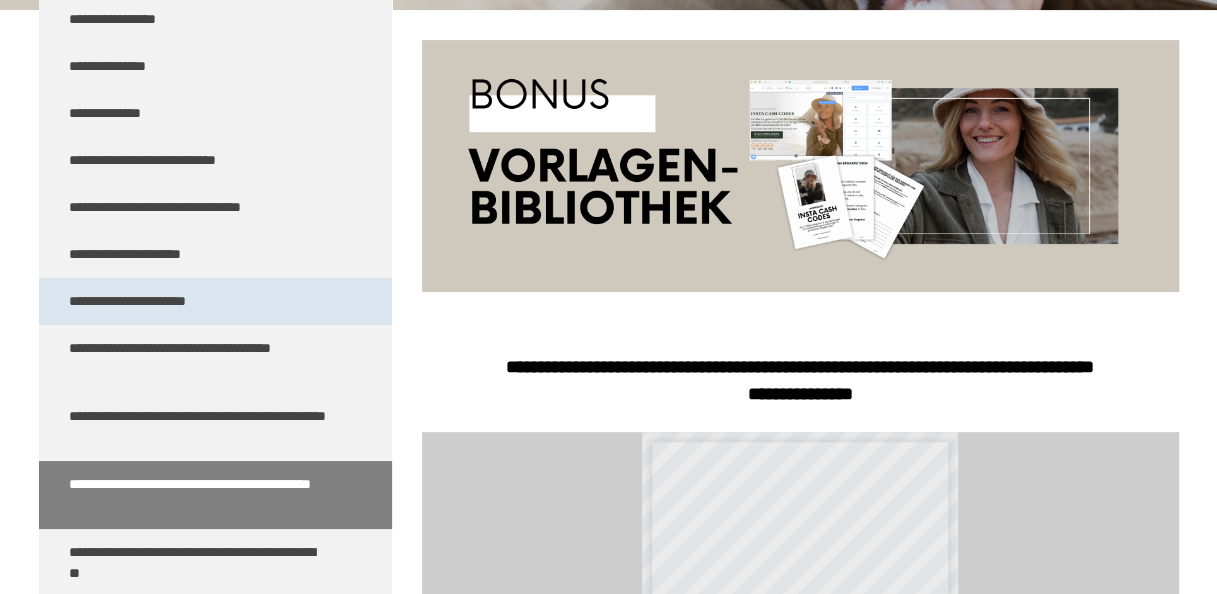 click on "**********" at bounding box center (147, 301) 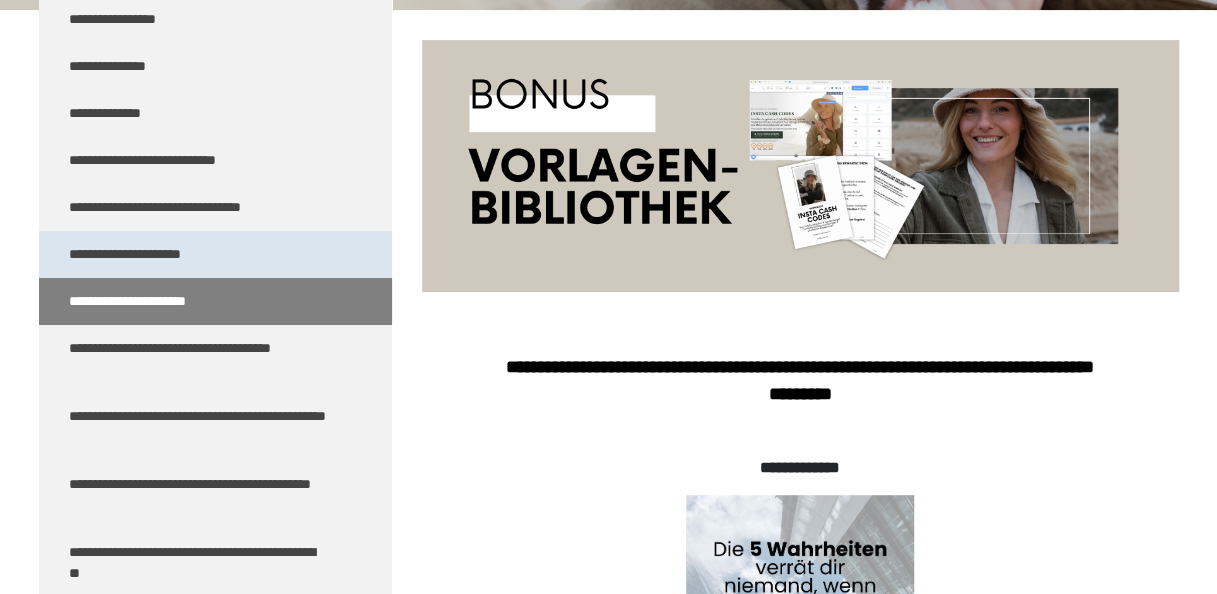 click on "**********" at bounding box center [153, 254] 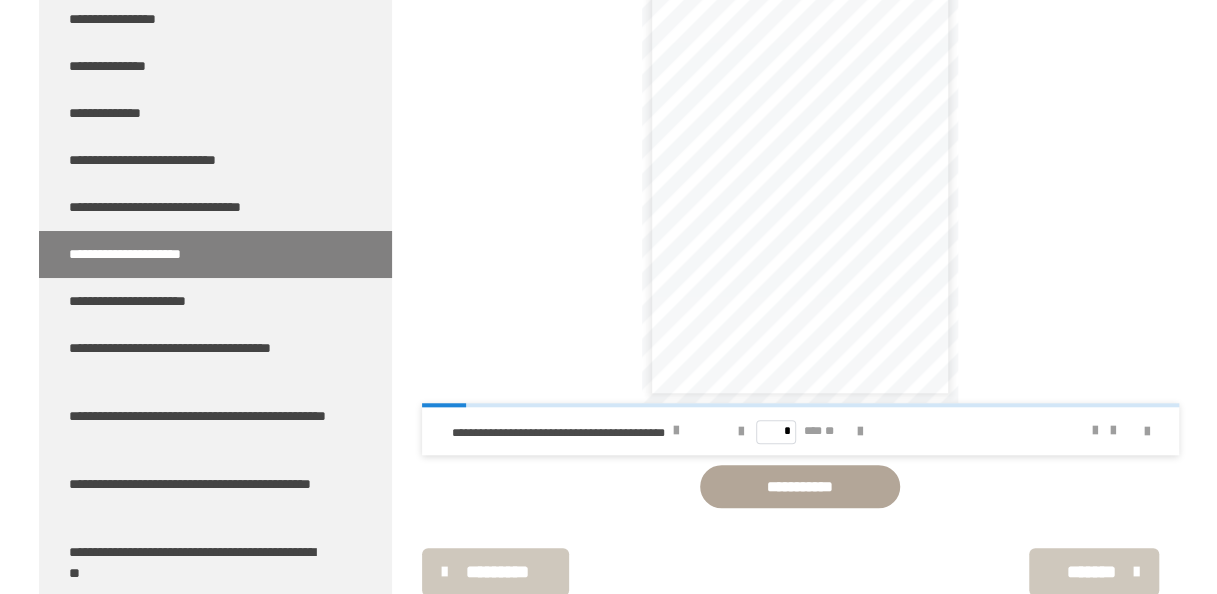 scroll, scrollTop: 722, scrollLeft: 0, axis: vertical 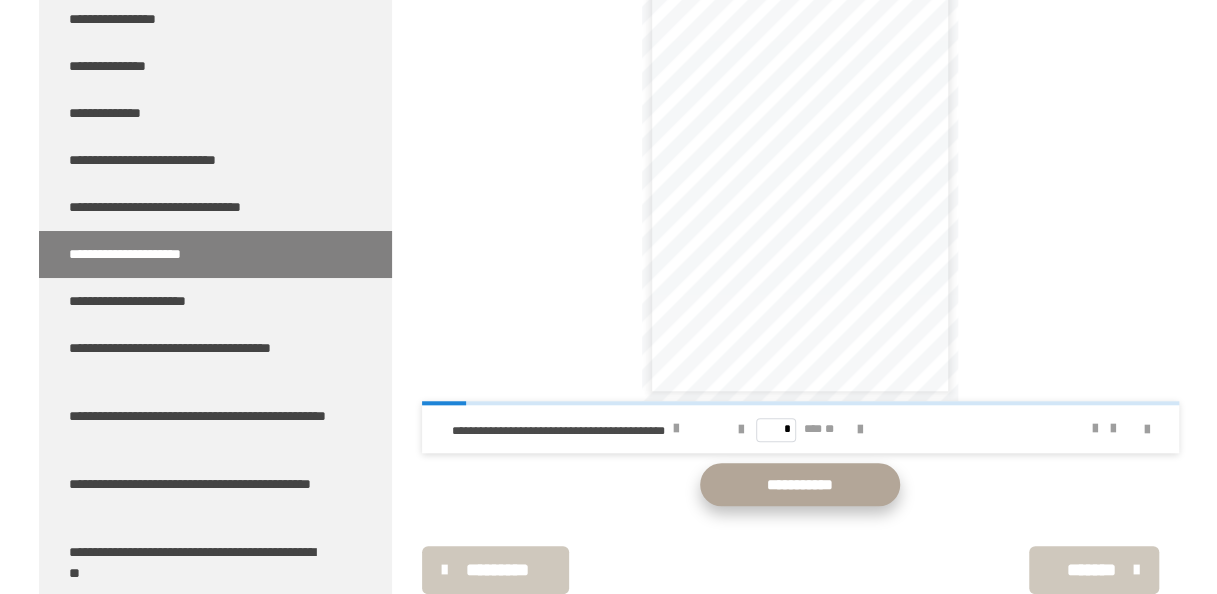 click on "**********" at bounding box center (800, 484) 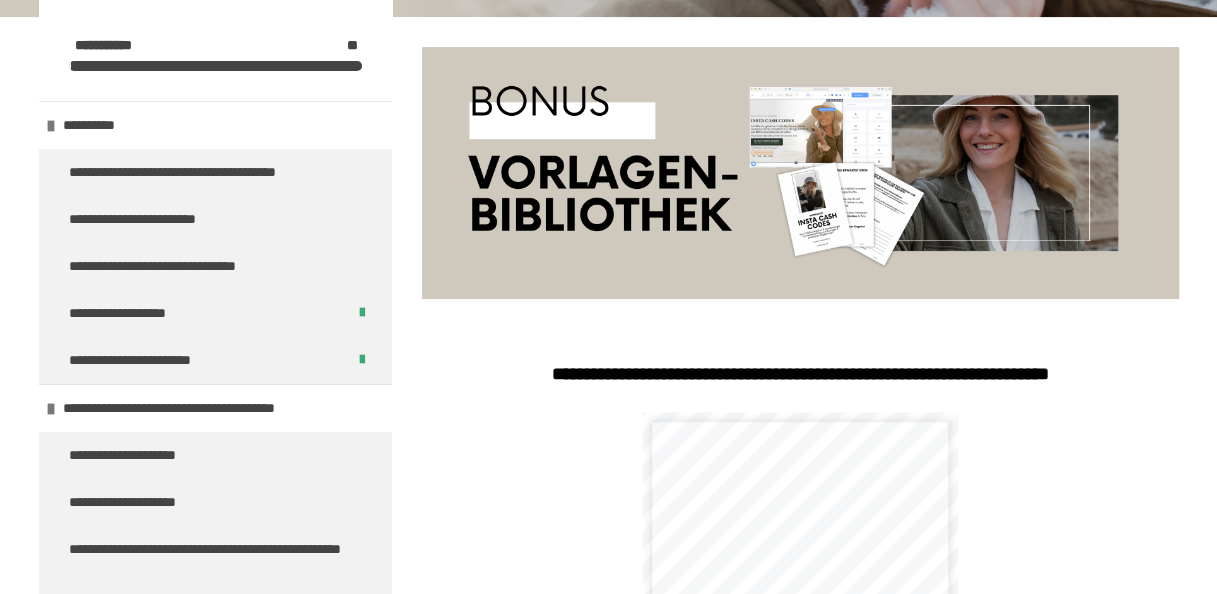 scroll, scrollTop: 809, scrollLeft: 0, axis: vertical 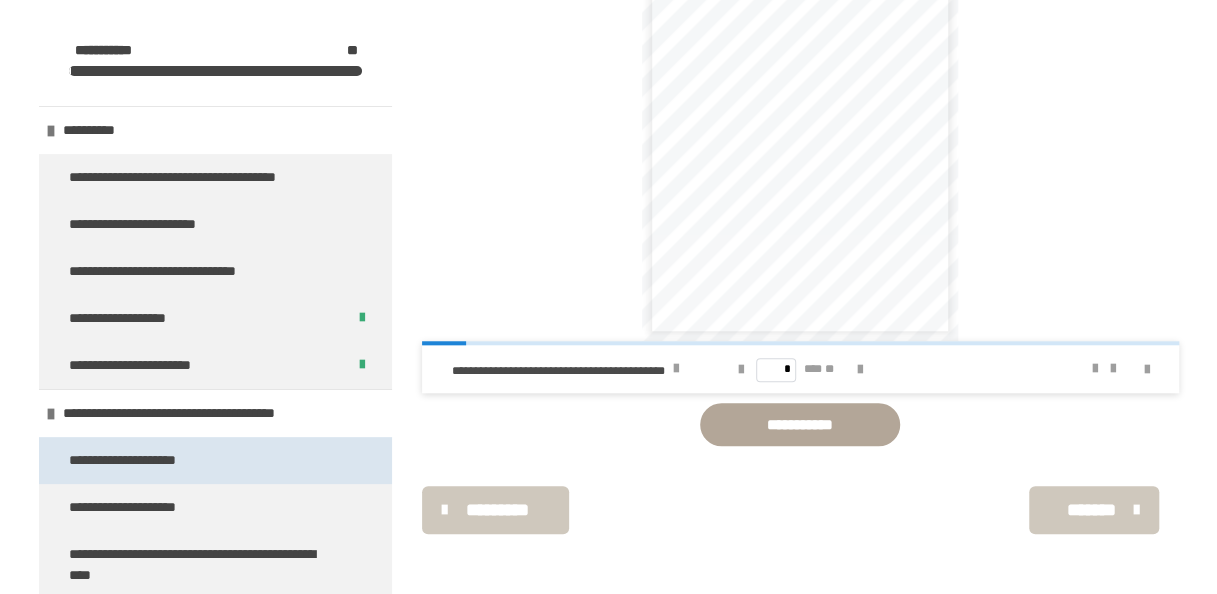 click on "**********" at bounding box center [150, 460] 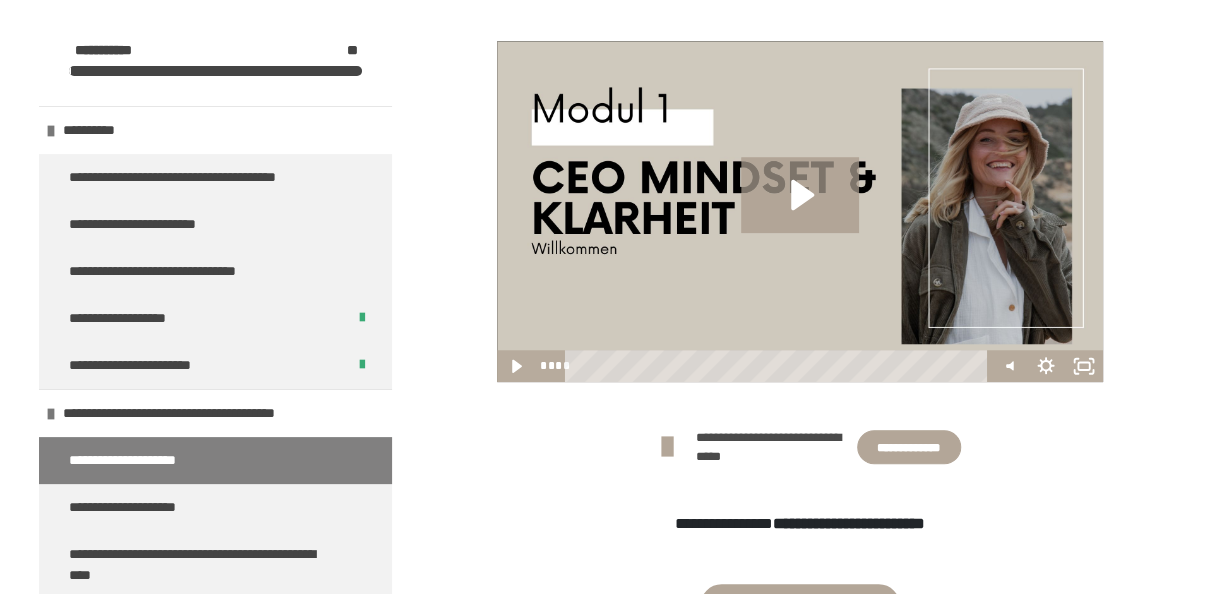 scroll, scrollTop: 631, scrollLeft: 0, axis: vertical 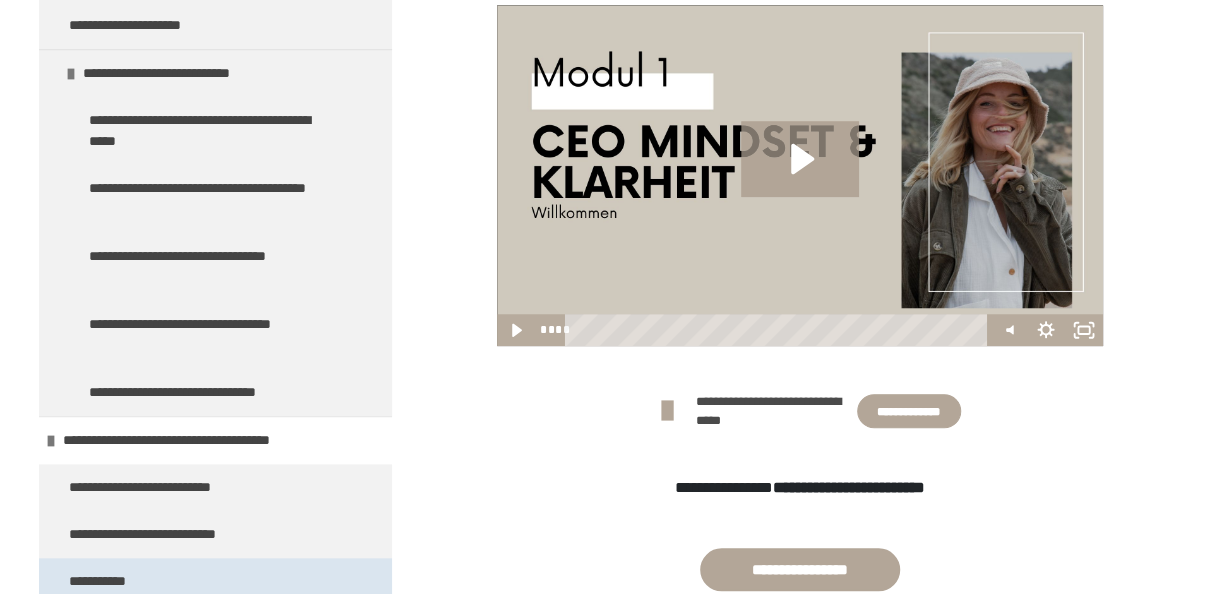 click on "**********" at bounding box center [215, 581] 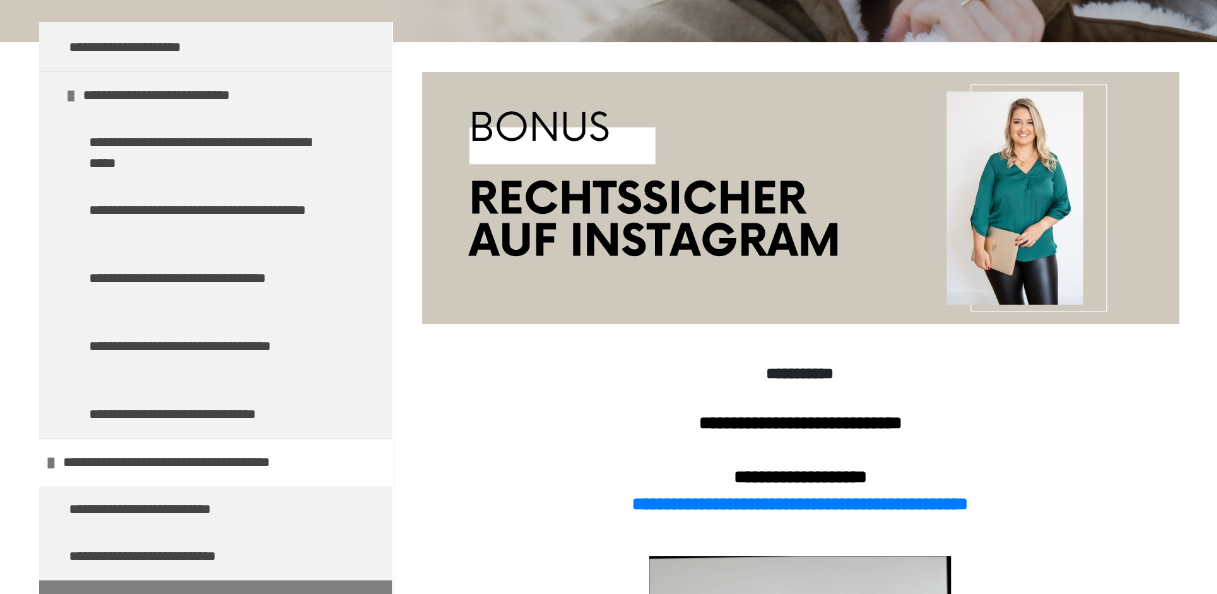 scroll, scrollTop: 0, scrollLeft: 0, axis: both 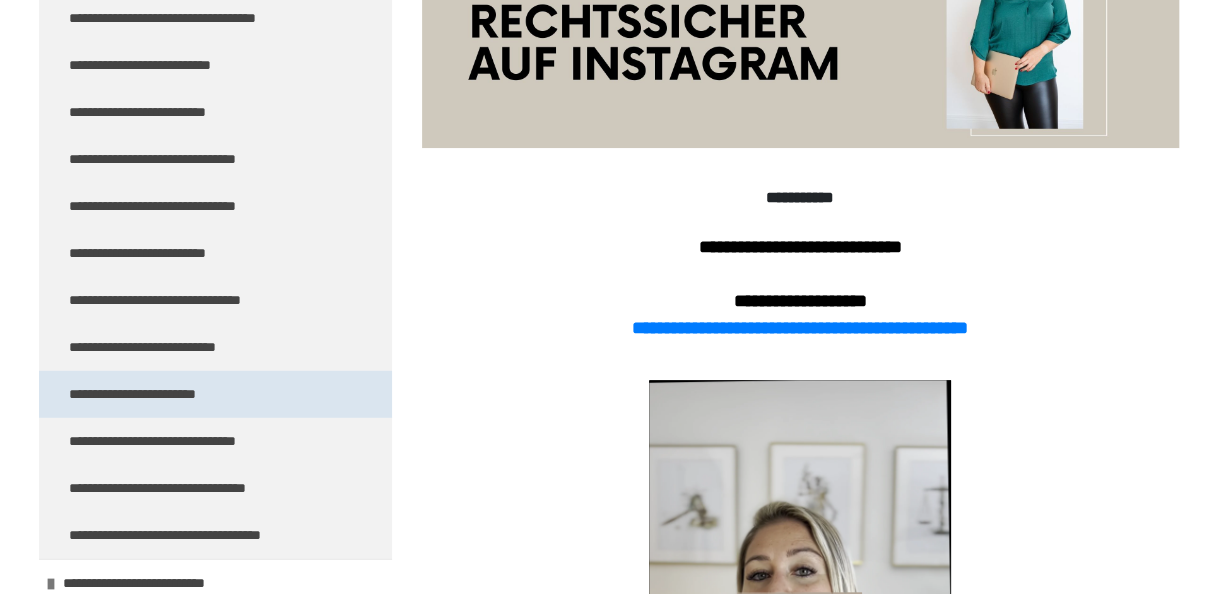 click on "**********" at bounding box center (153, 394) 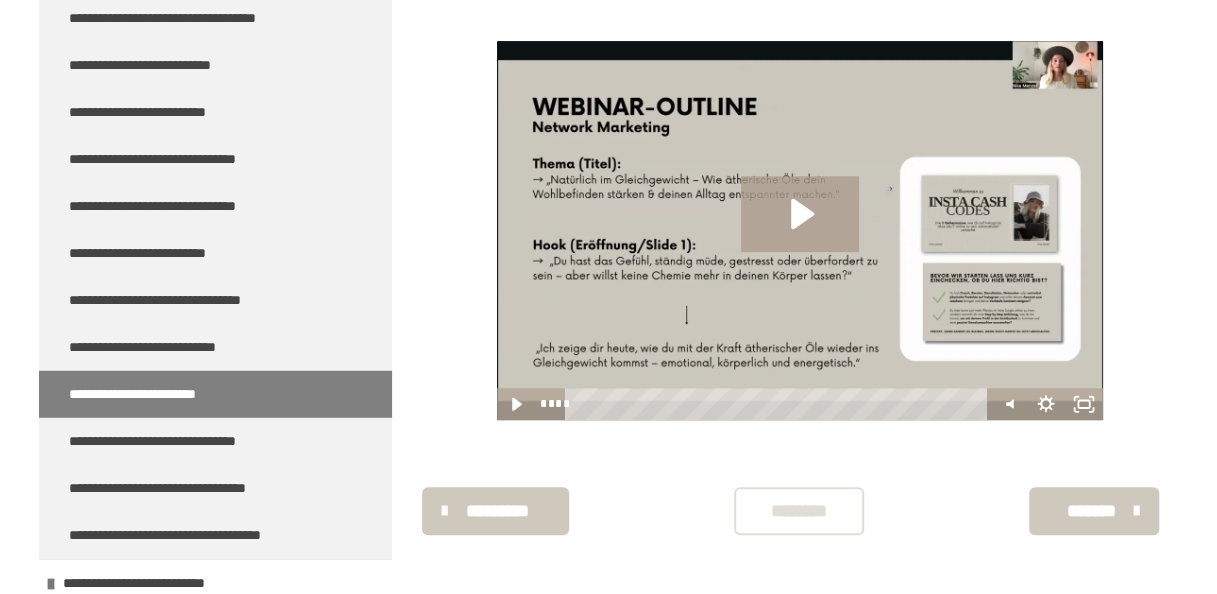 scroll, scrollTop: 649, scrollLeft: 0, axis: vertical 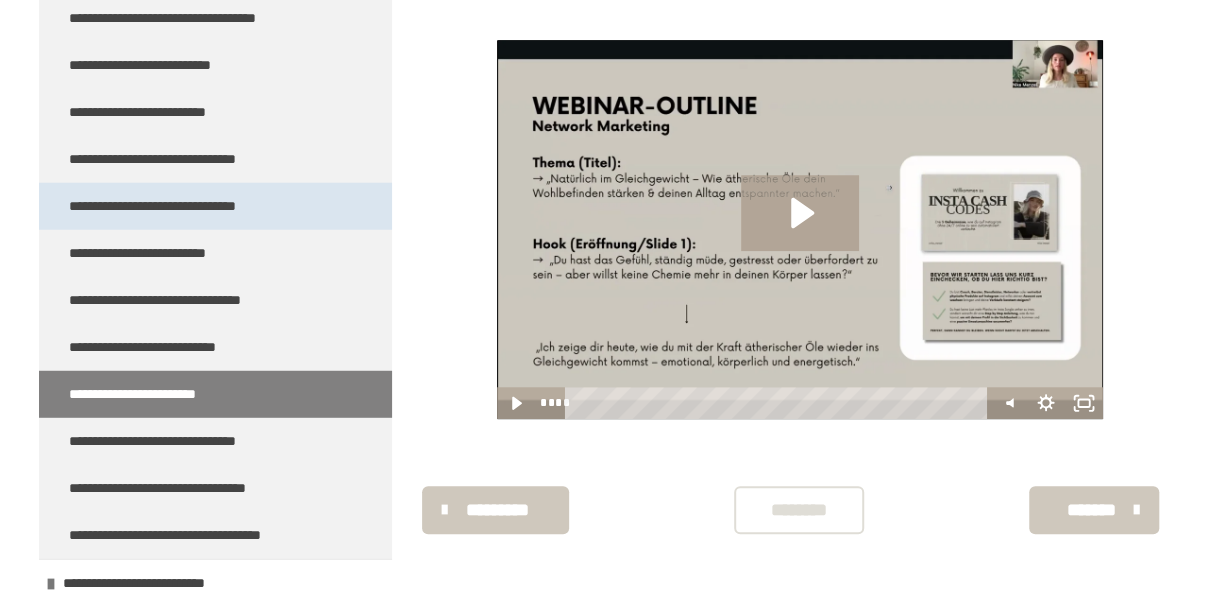 click on "**********" at bounding box center [186, 206] 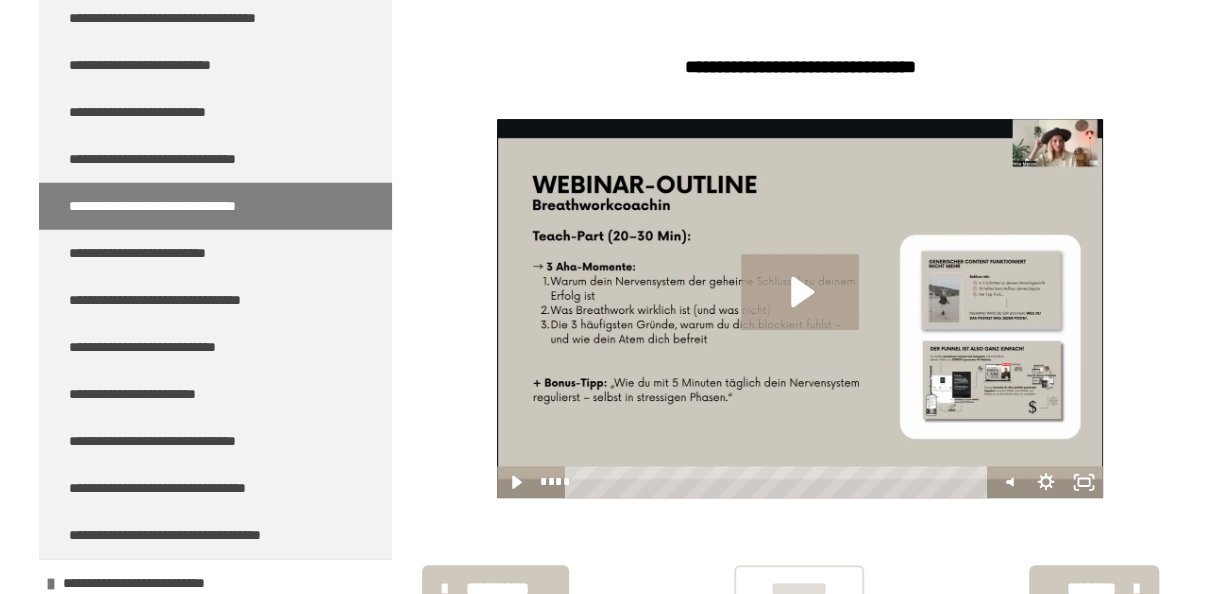 scroll, scrollTop: 576, scrollLeft: 0, axis: vertical 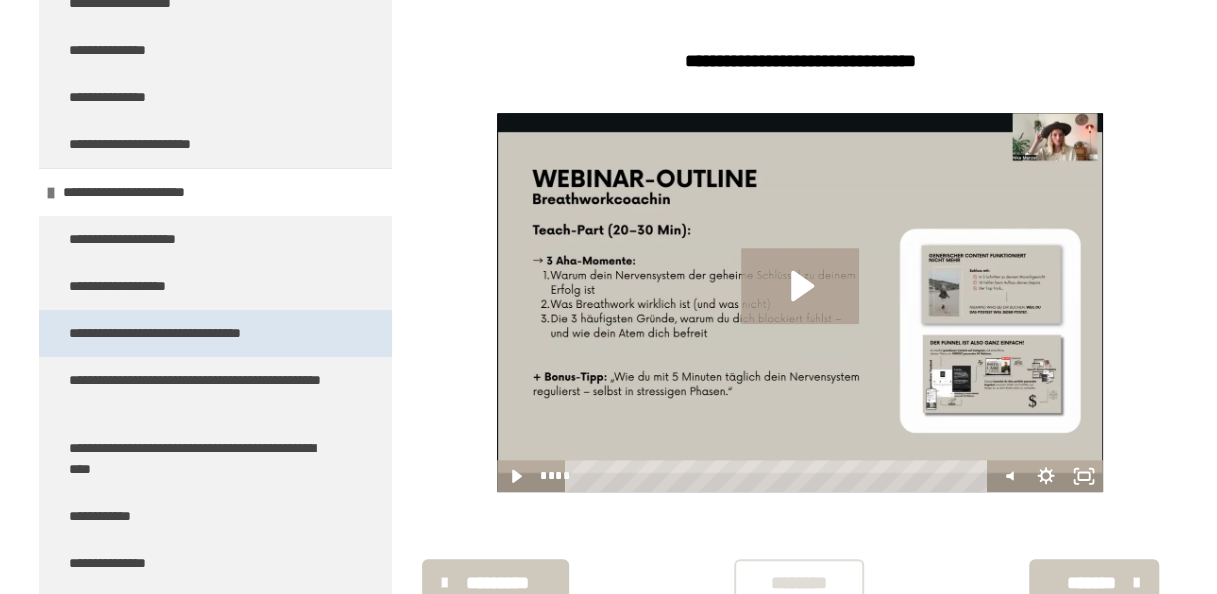 click on "**********" at bounding box center (176, 333) 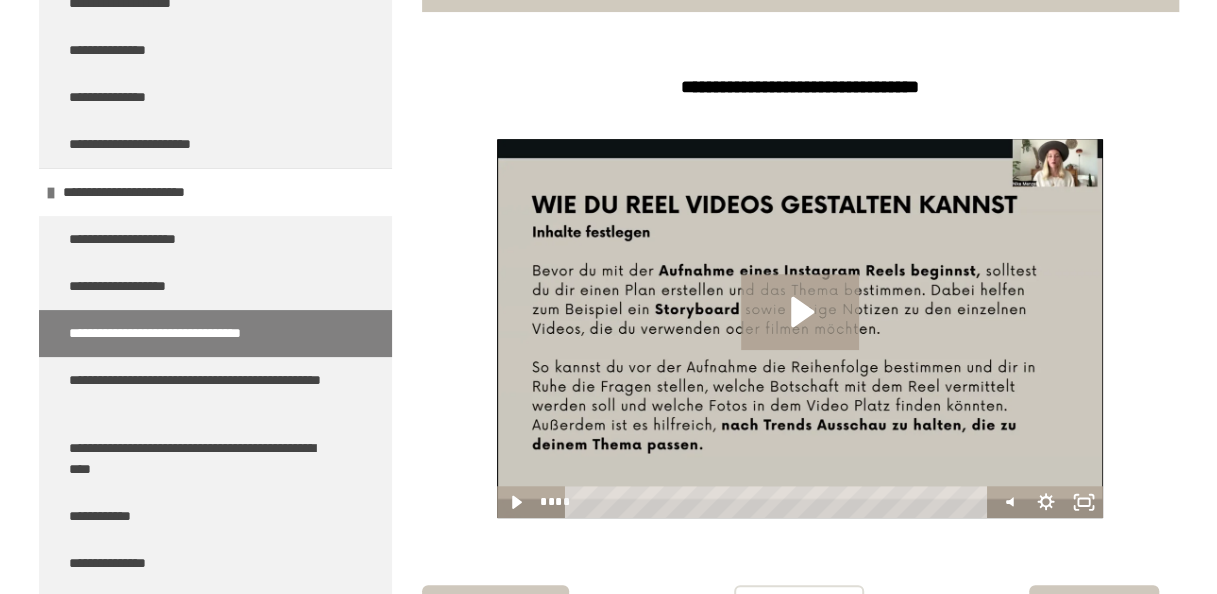 scroll, scrollTop: 649, scrollLeft: 0, axis: vertical 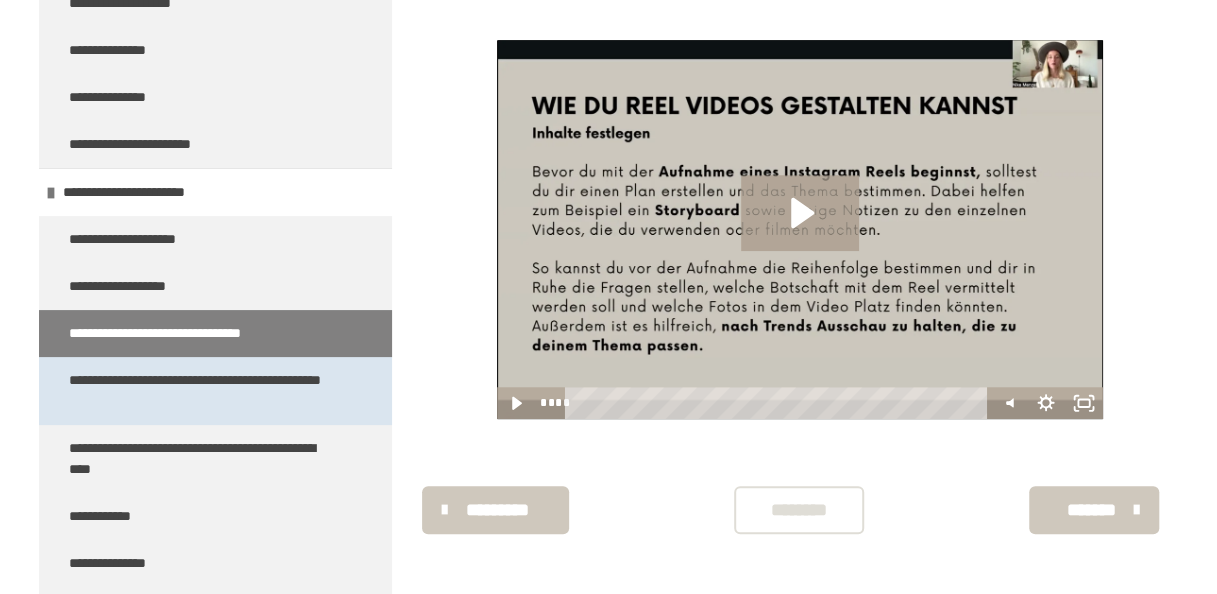 click on "**********" at bounding box center (200, 391) 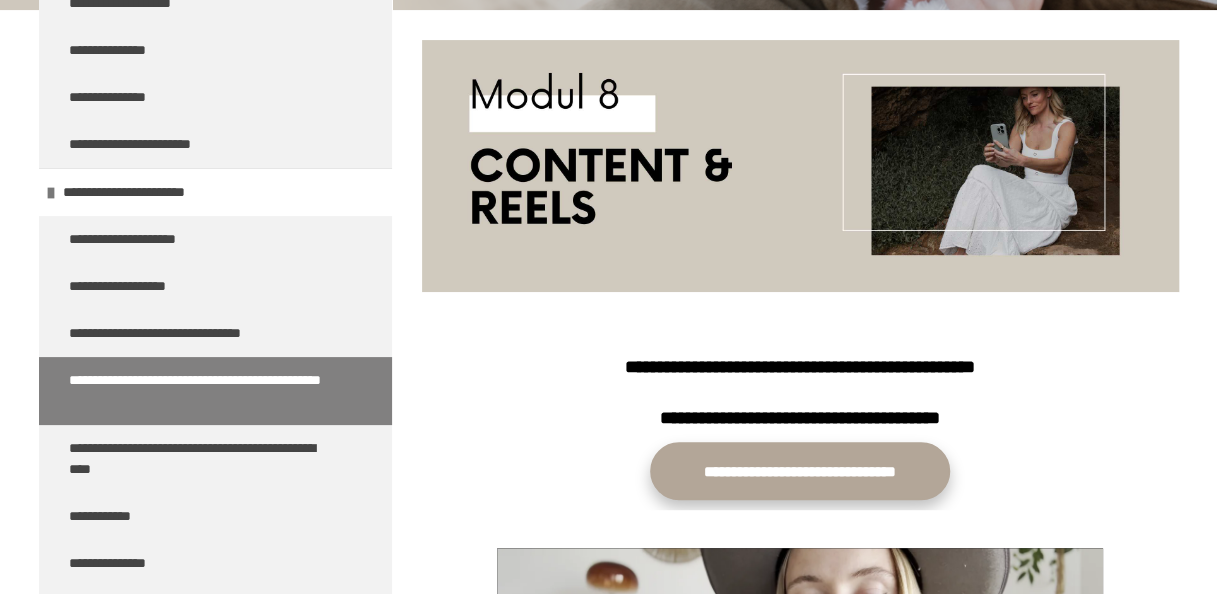 click on "**********" at bounding box center [800, 471] 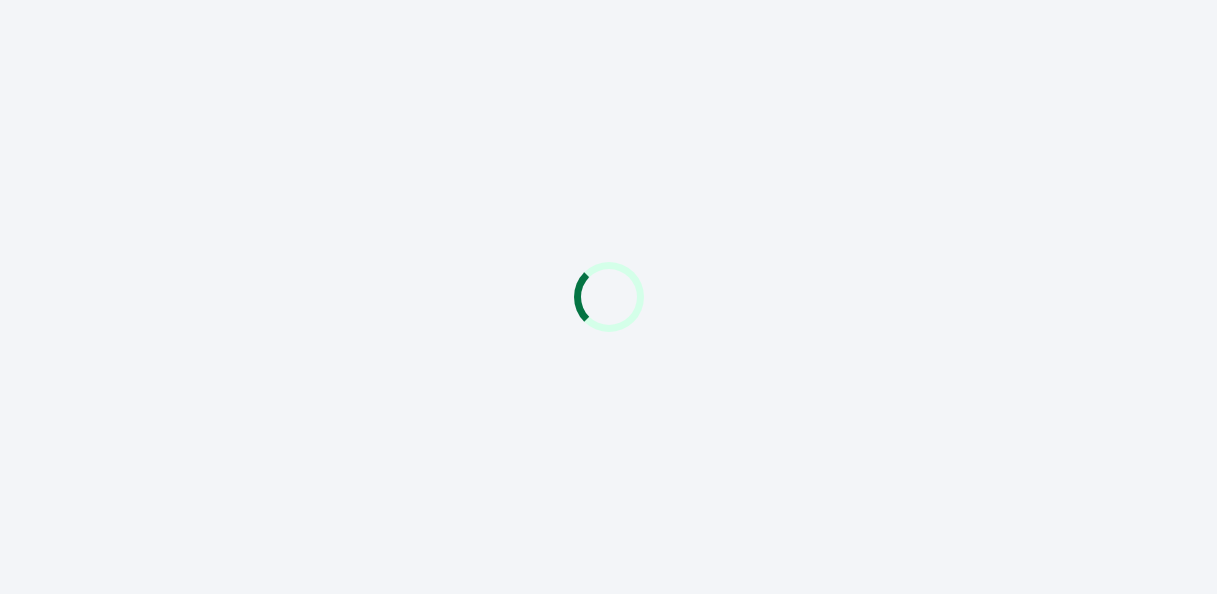 scroll, scrollTop: 0, scrollLeft: 0, axis: both 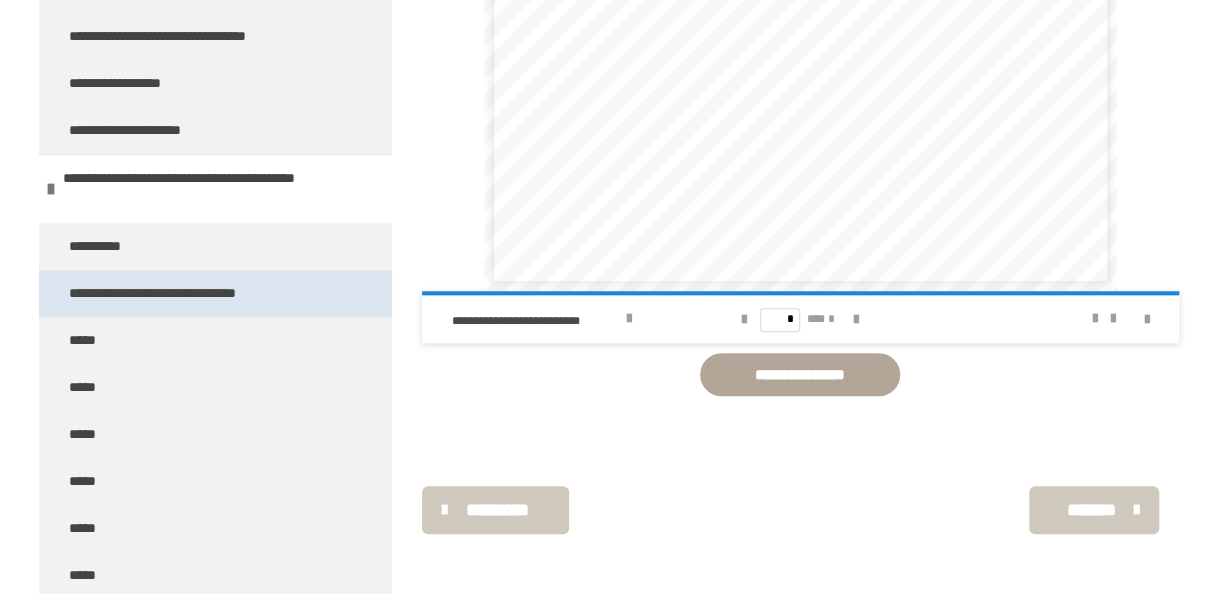 click on "**********" at bounding box center [180, 293] 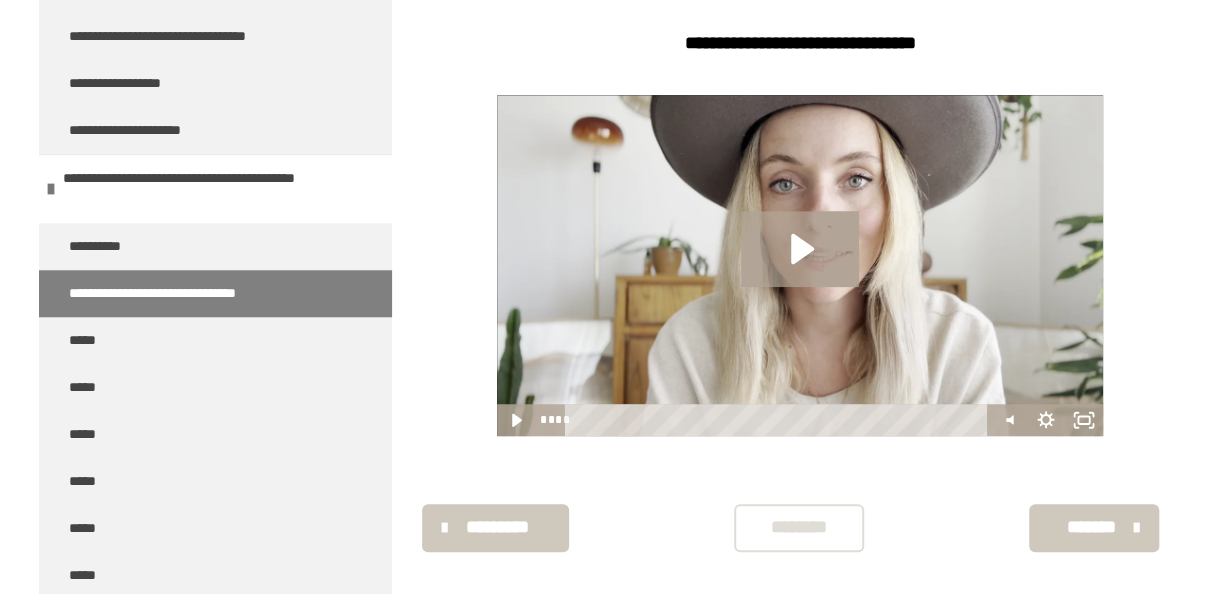 scroll, scrollTop: 587, scrollLeft: 0, axis: vertical 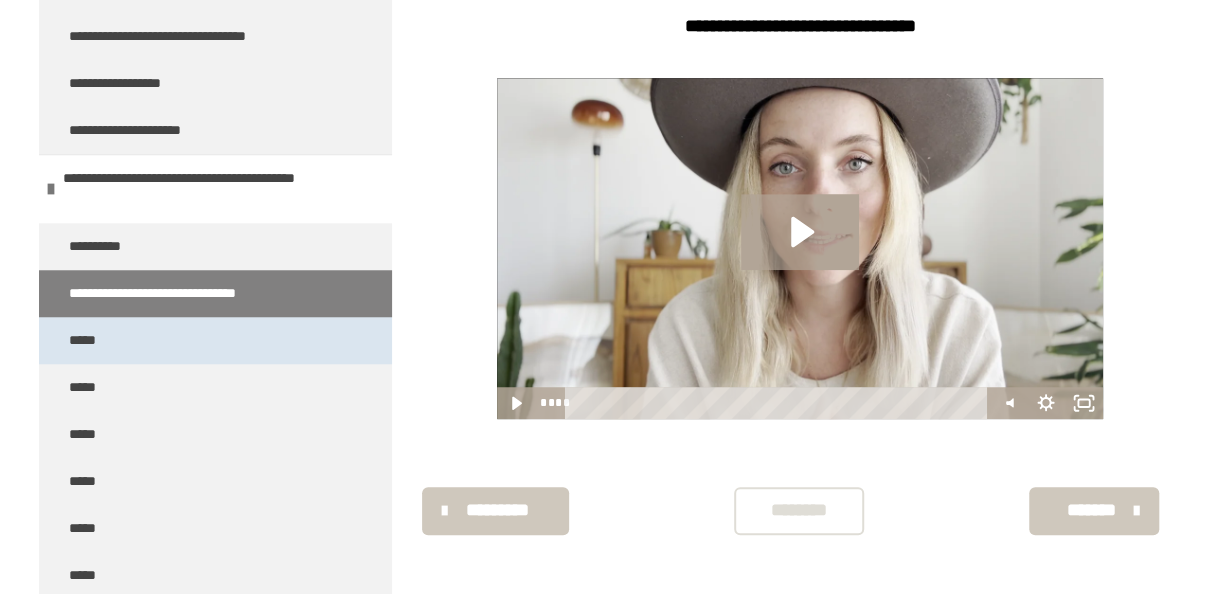 click on "*****" at bounding box center [215, 340] 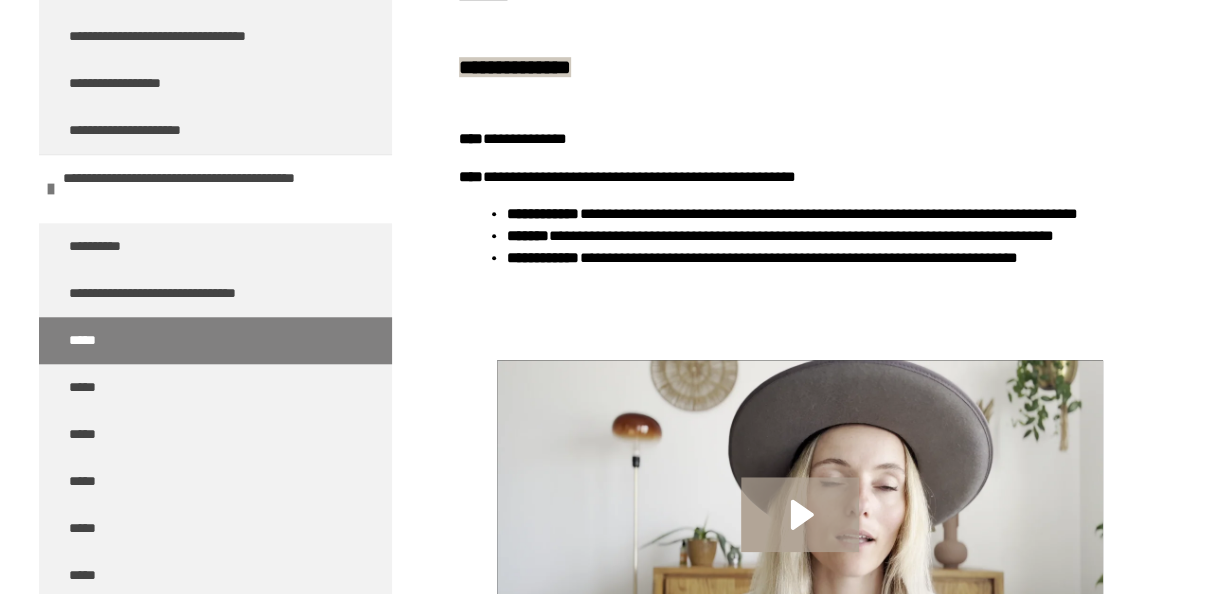 scroll, scrollTop: 619, scrollLeft: 0, axis: vertical 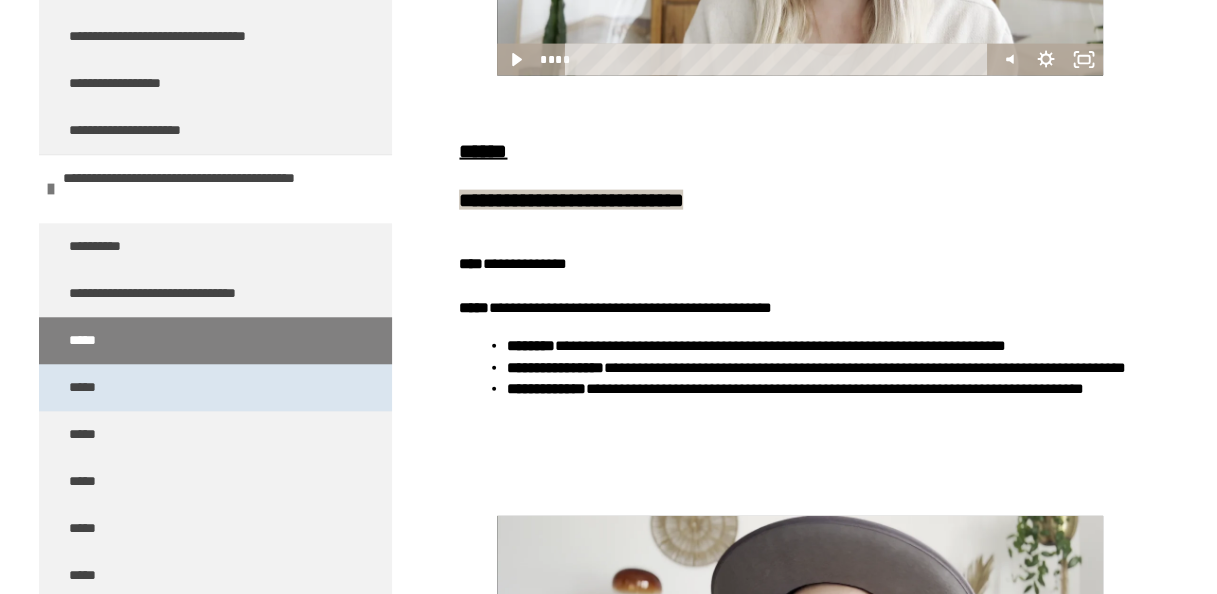 click on "*****" at bounding box center [215, 387] 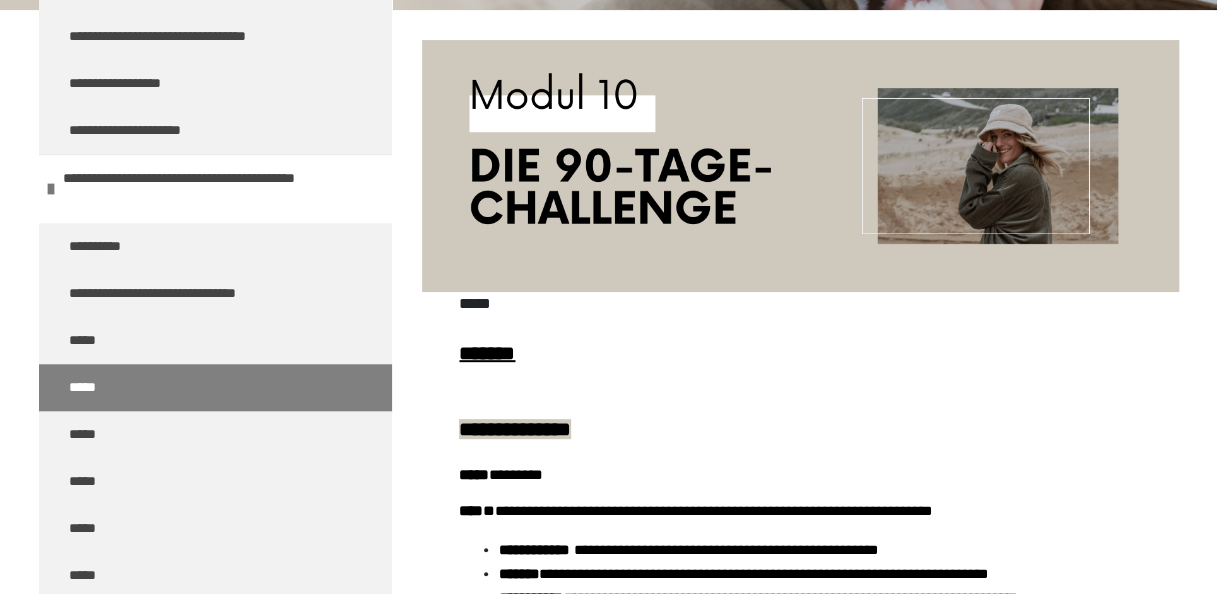scroll, scrollTop: 310, scrollLeft: 0, axis: vertical 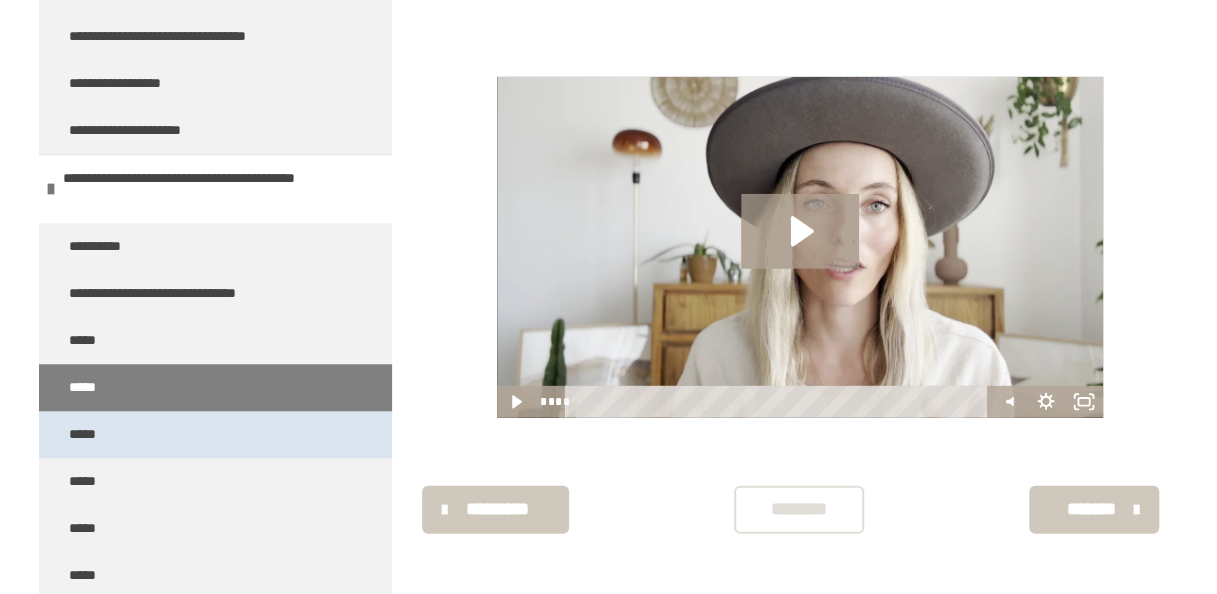 click on "*****" at bounding box center (215, 434) 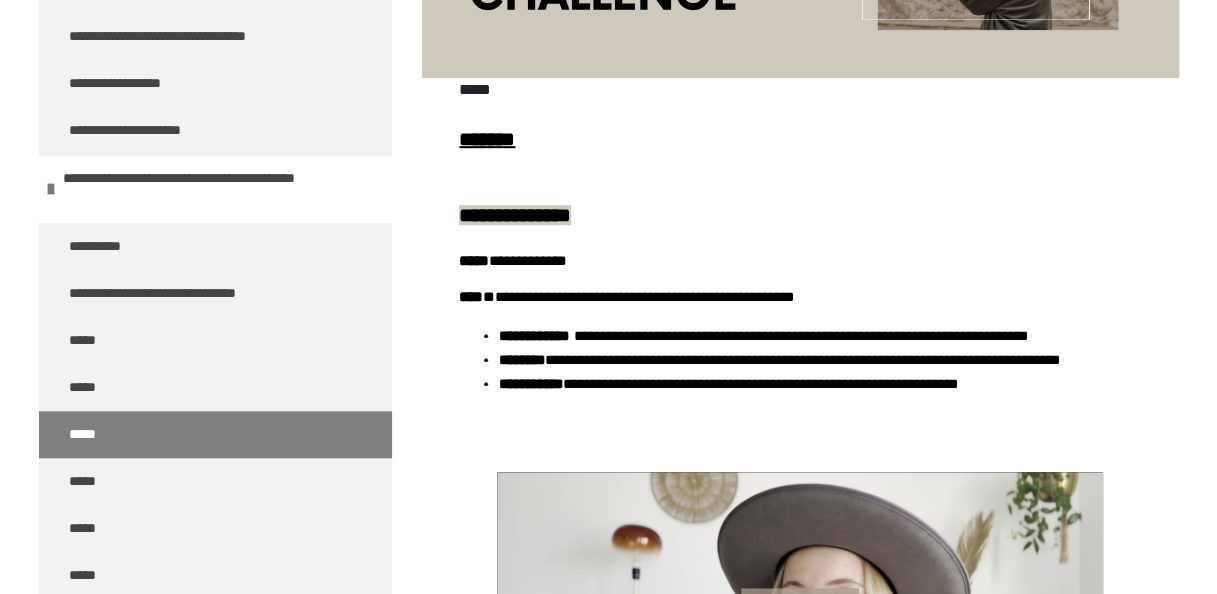scroll, scrollTop: 523, scrollLeft: 0, axis: vertical 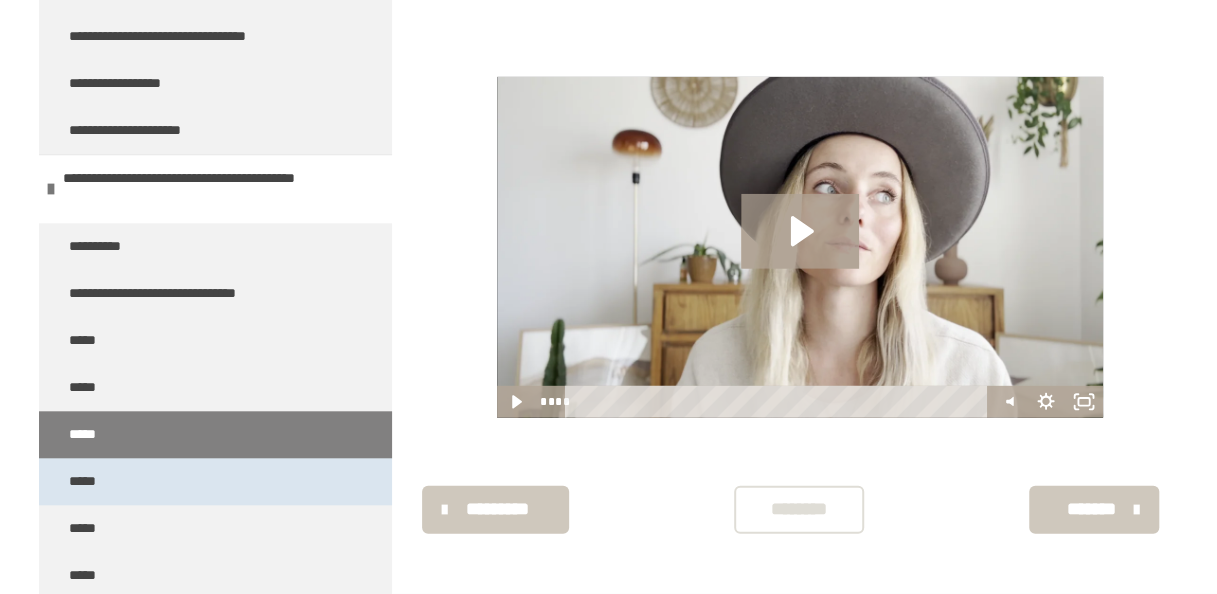 click on "*****" at bounding box center (215, 481) 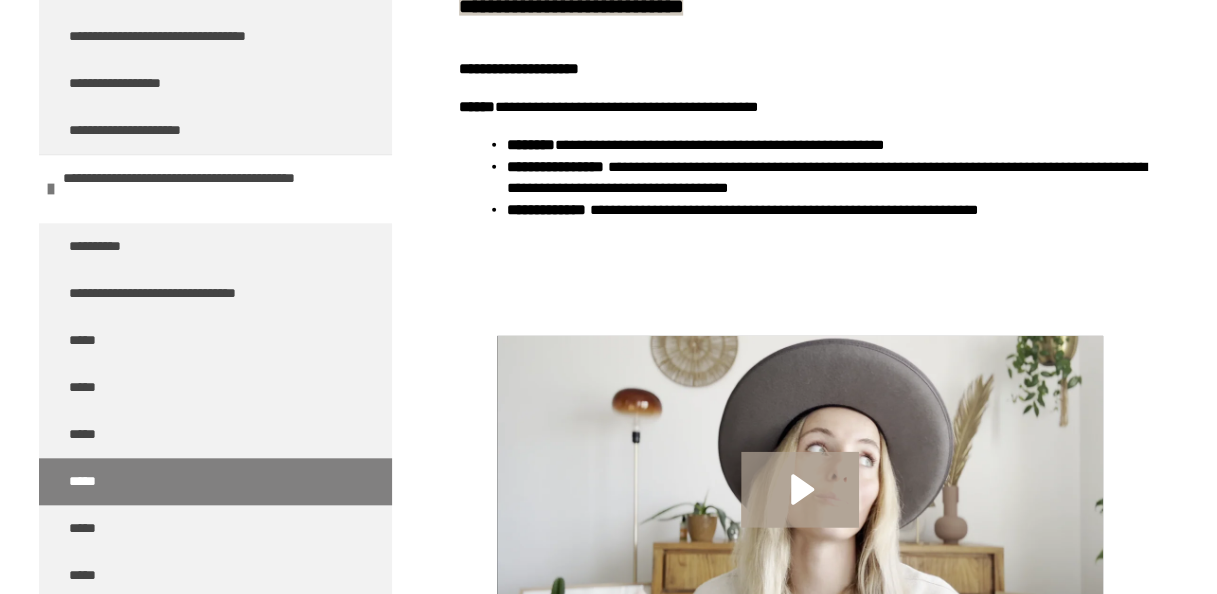 scroll, scrollTop: 2243, scrollLeft: 0, axis: vertical 